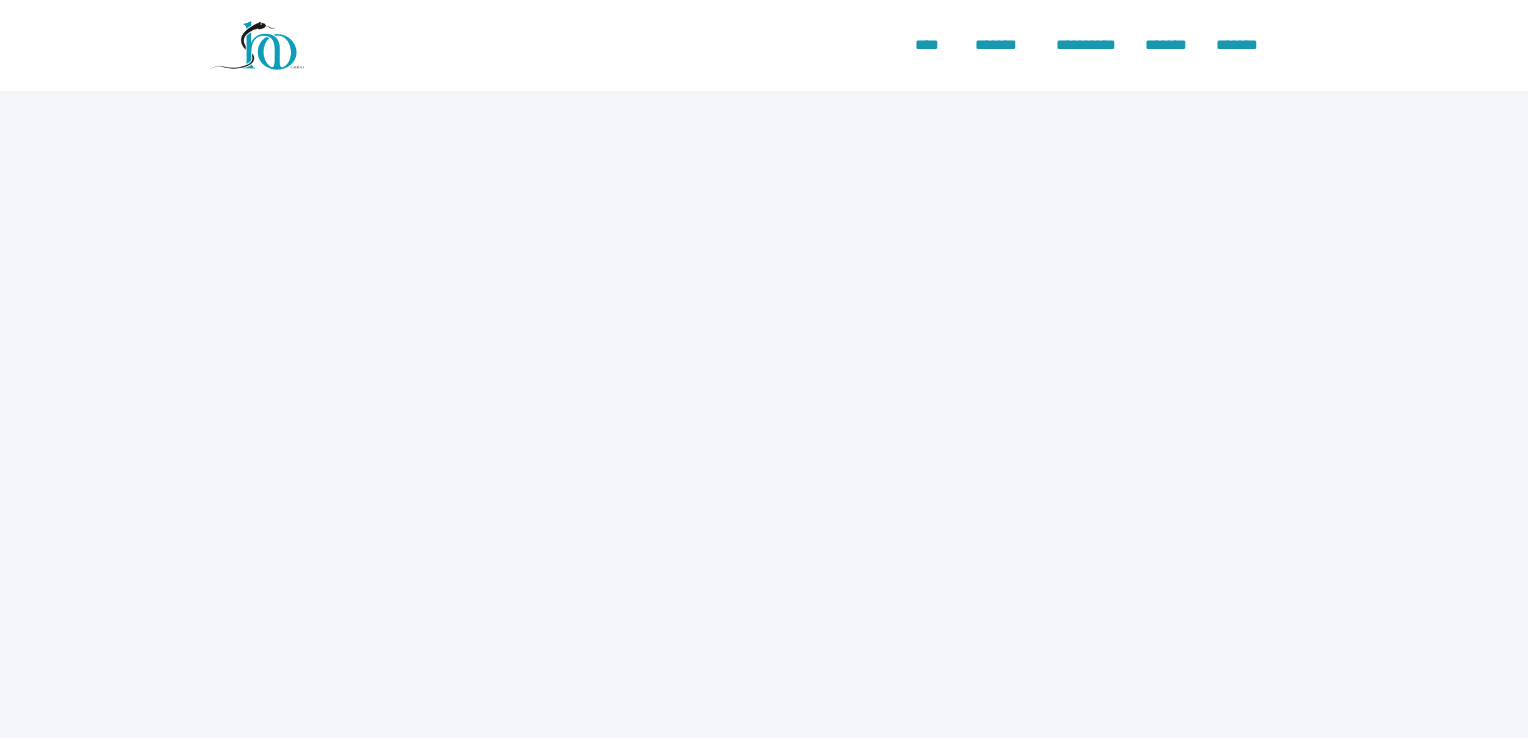 scroll, scrollTop: 0, scrollLeft: 0, axis: both 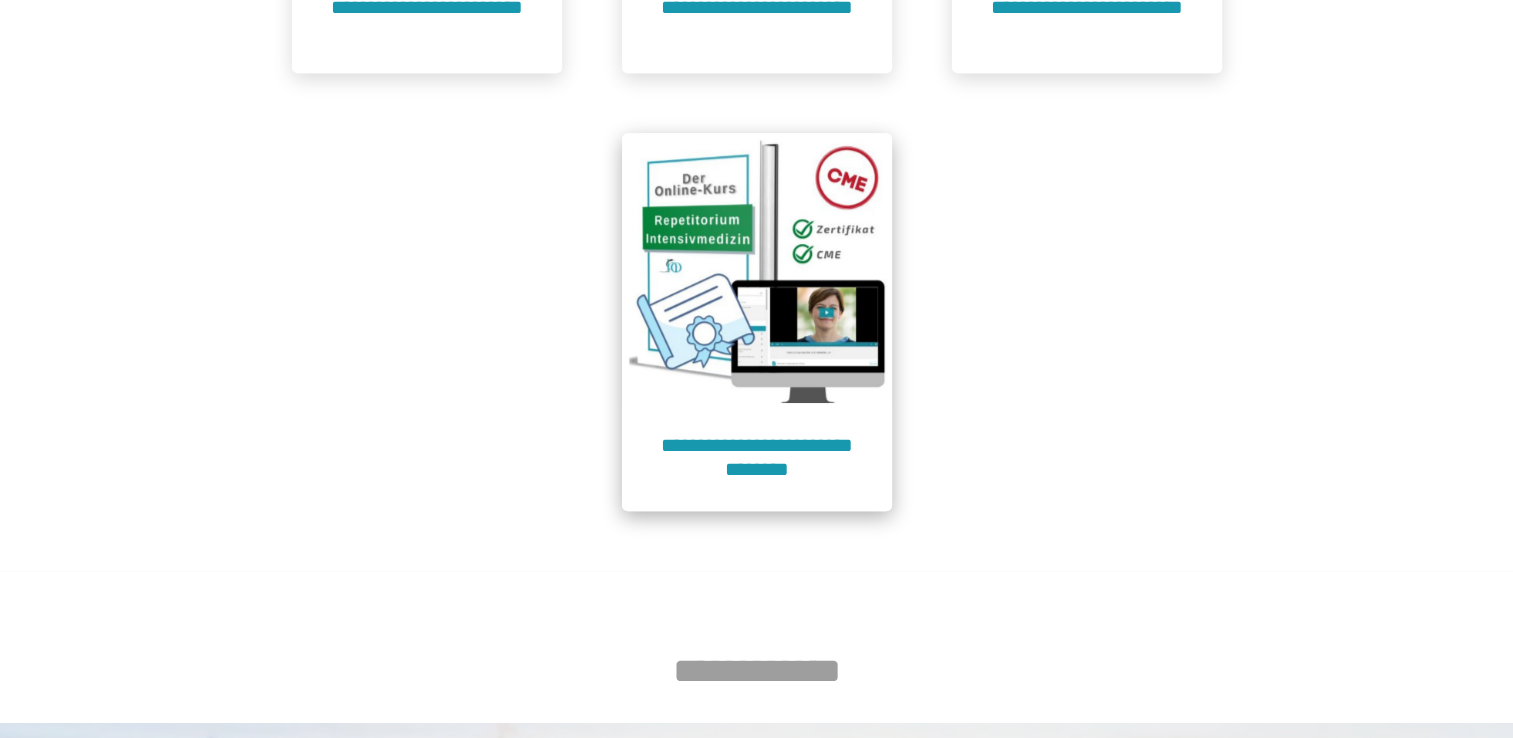 click at bounding box center [757, 268] 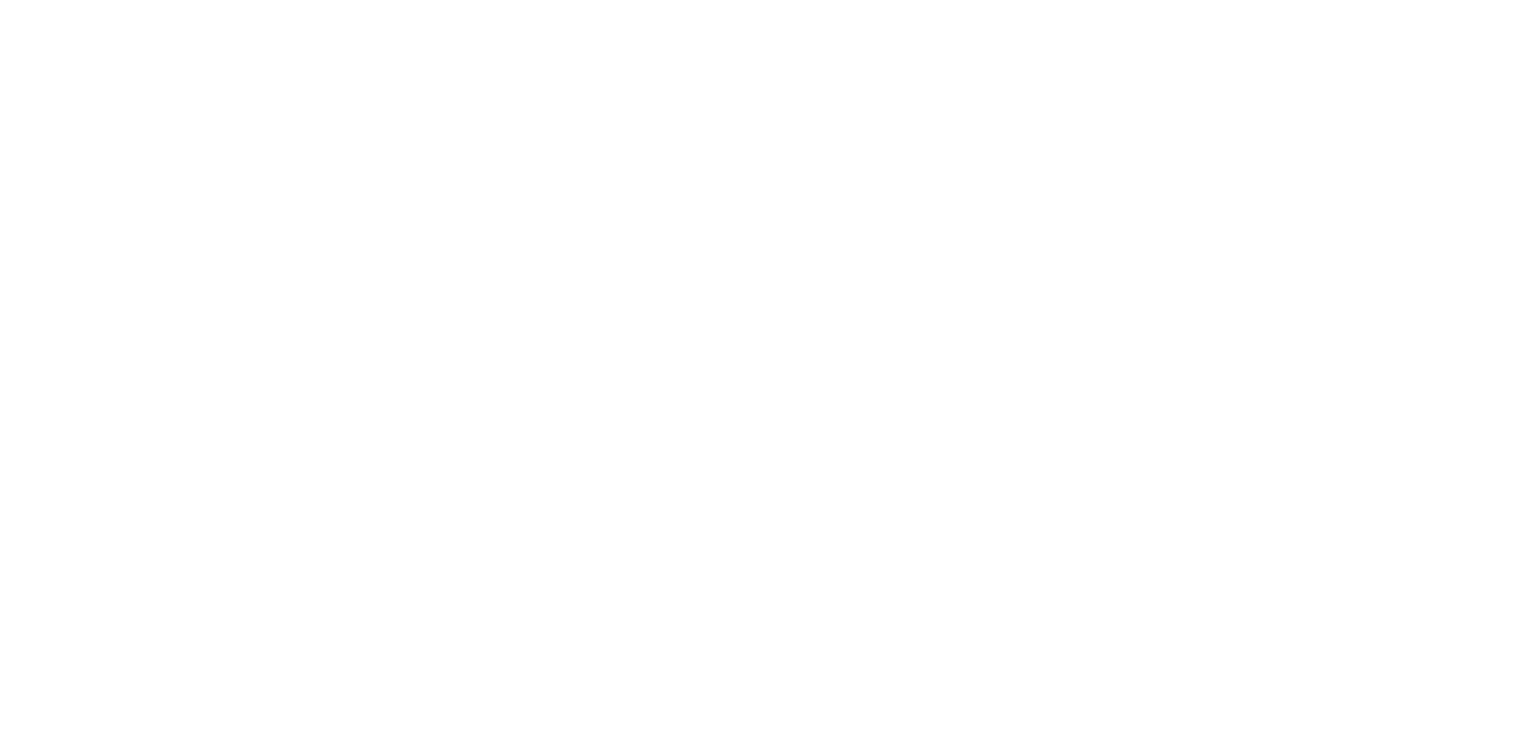 scroll, scrollTop: 91, scrollLeft: 0, axis: vertical 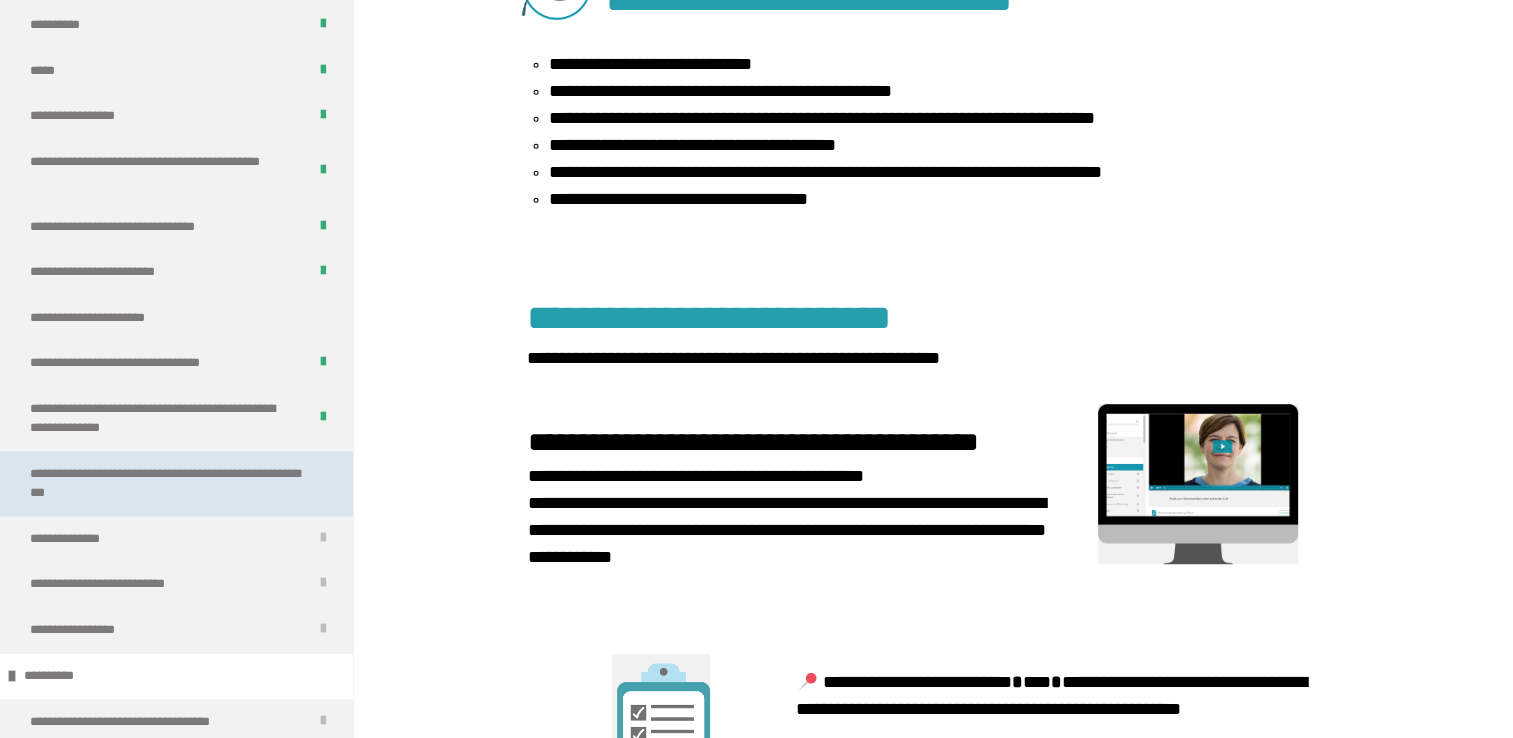click on "**********" at bounding box center (166, 483) 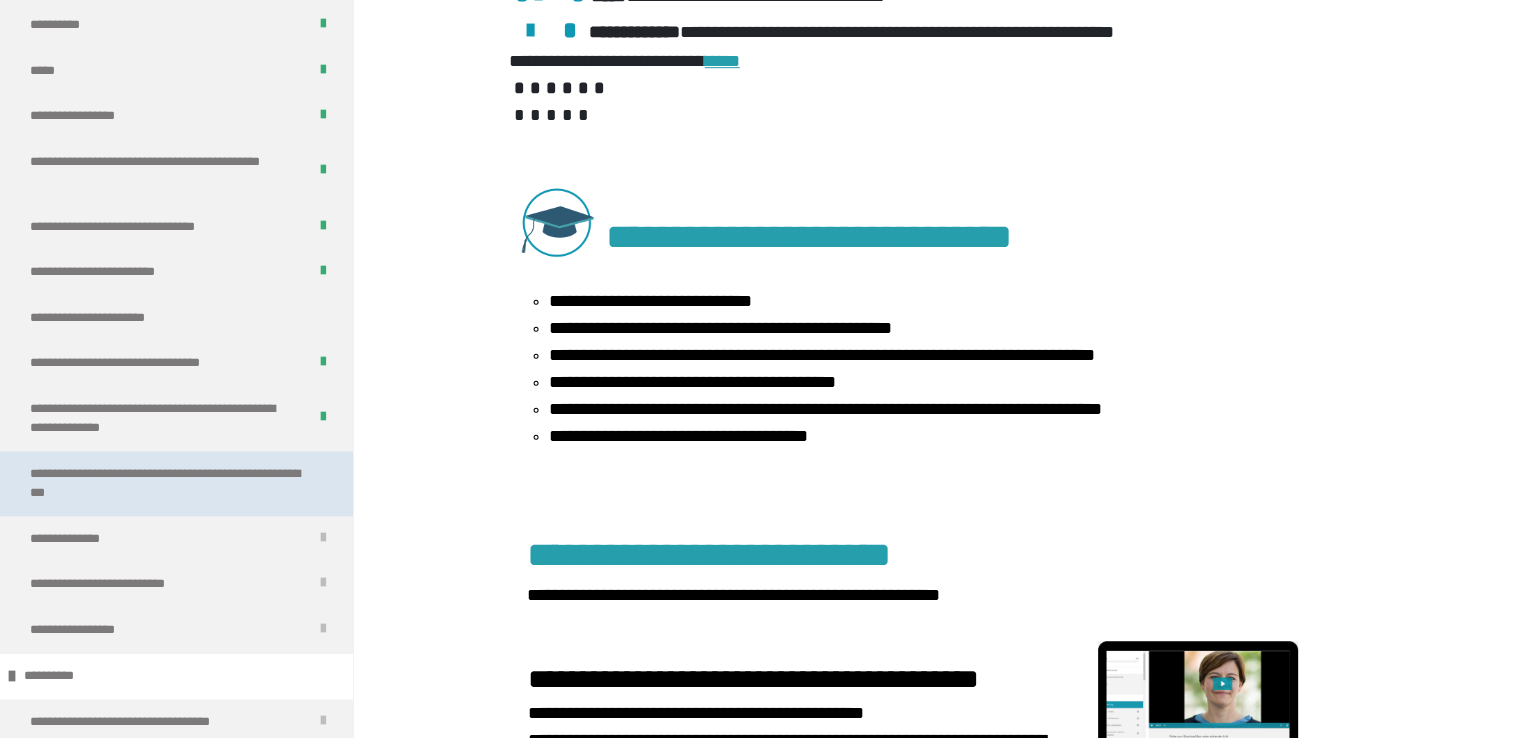 scroll, scrollTop: 439, scrollLeft: 0, axis: vertical 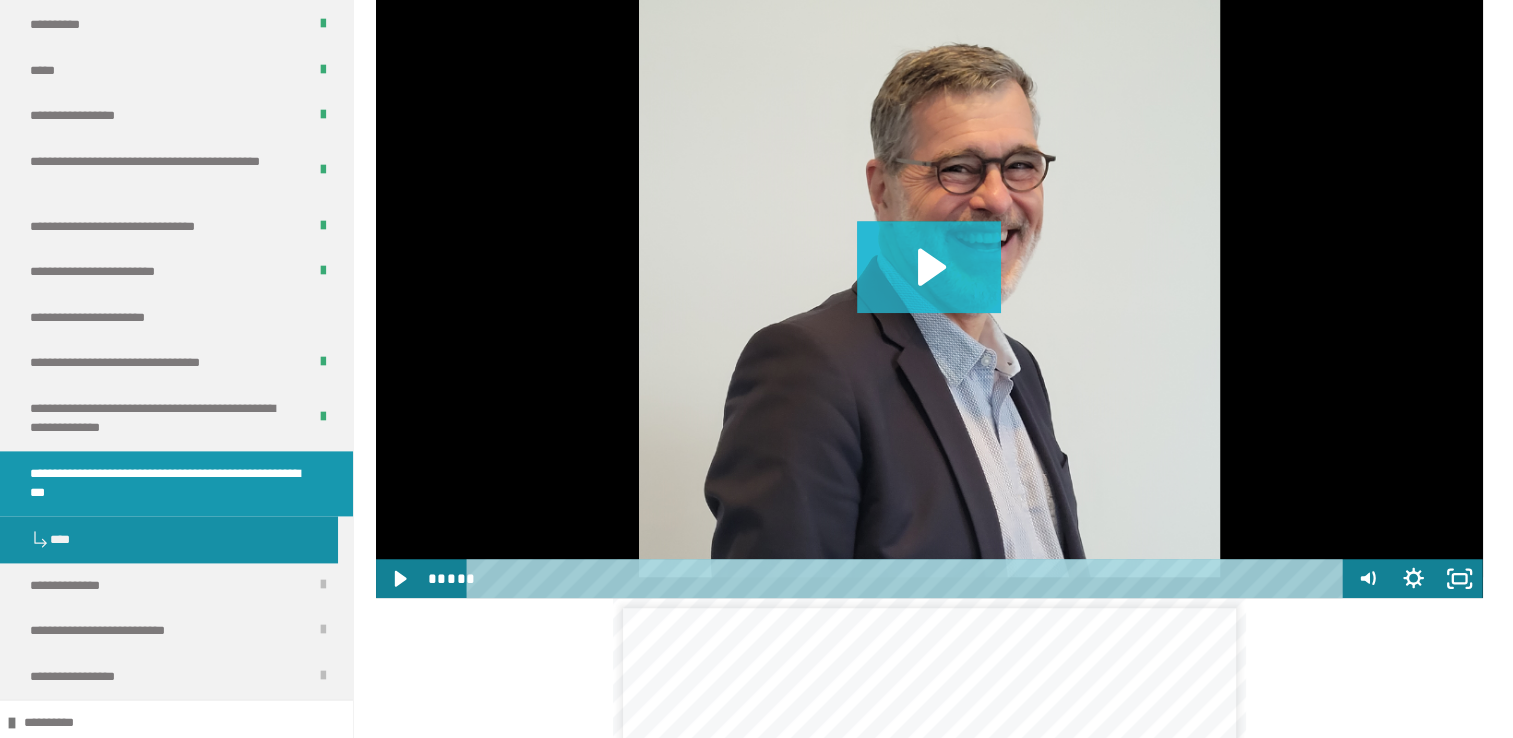 click 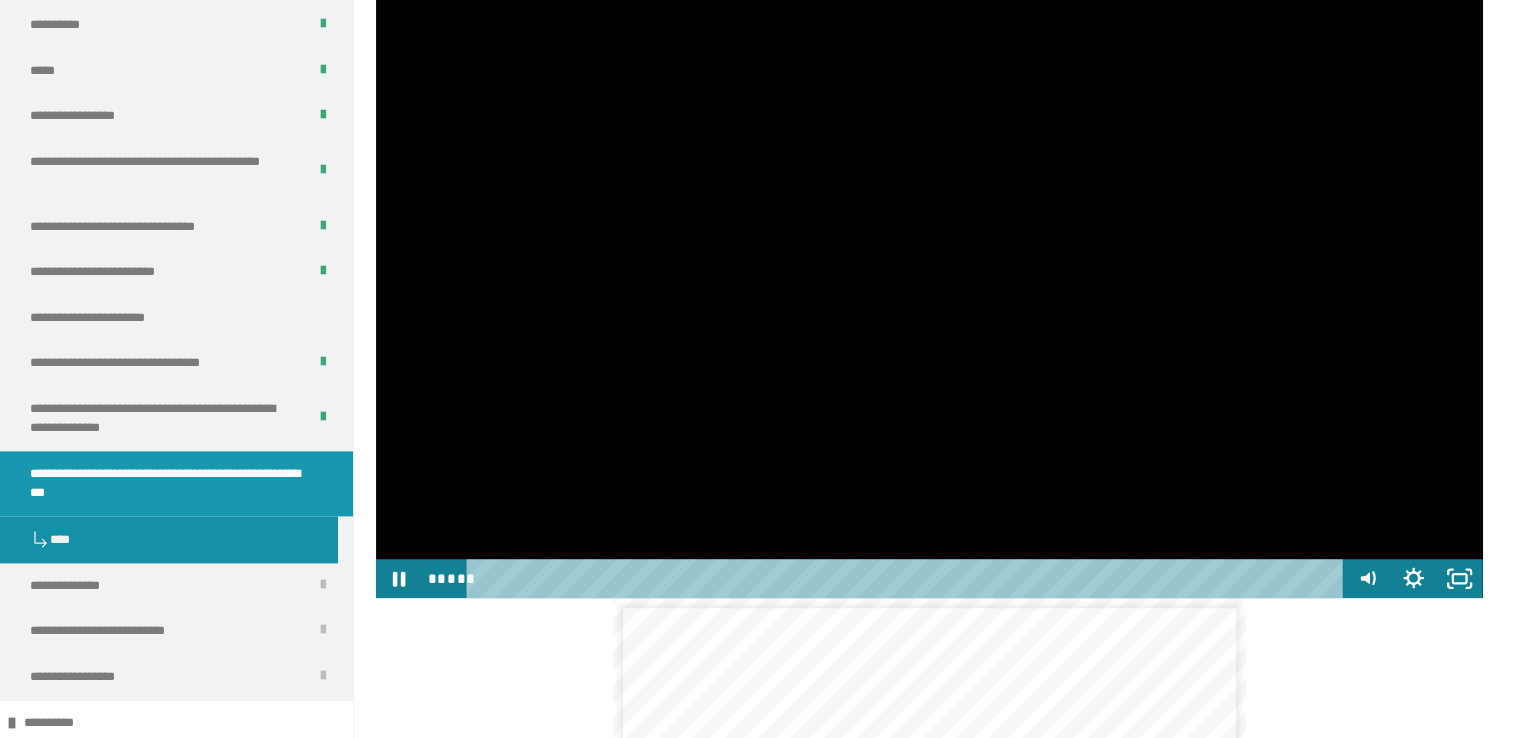 click at bounding box center [908, 578] 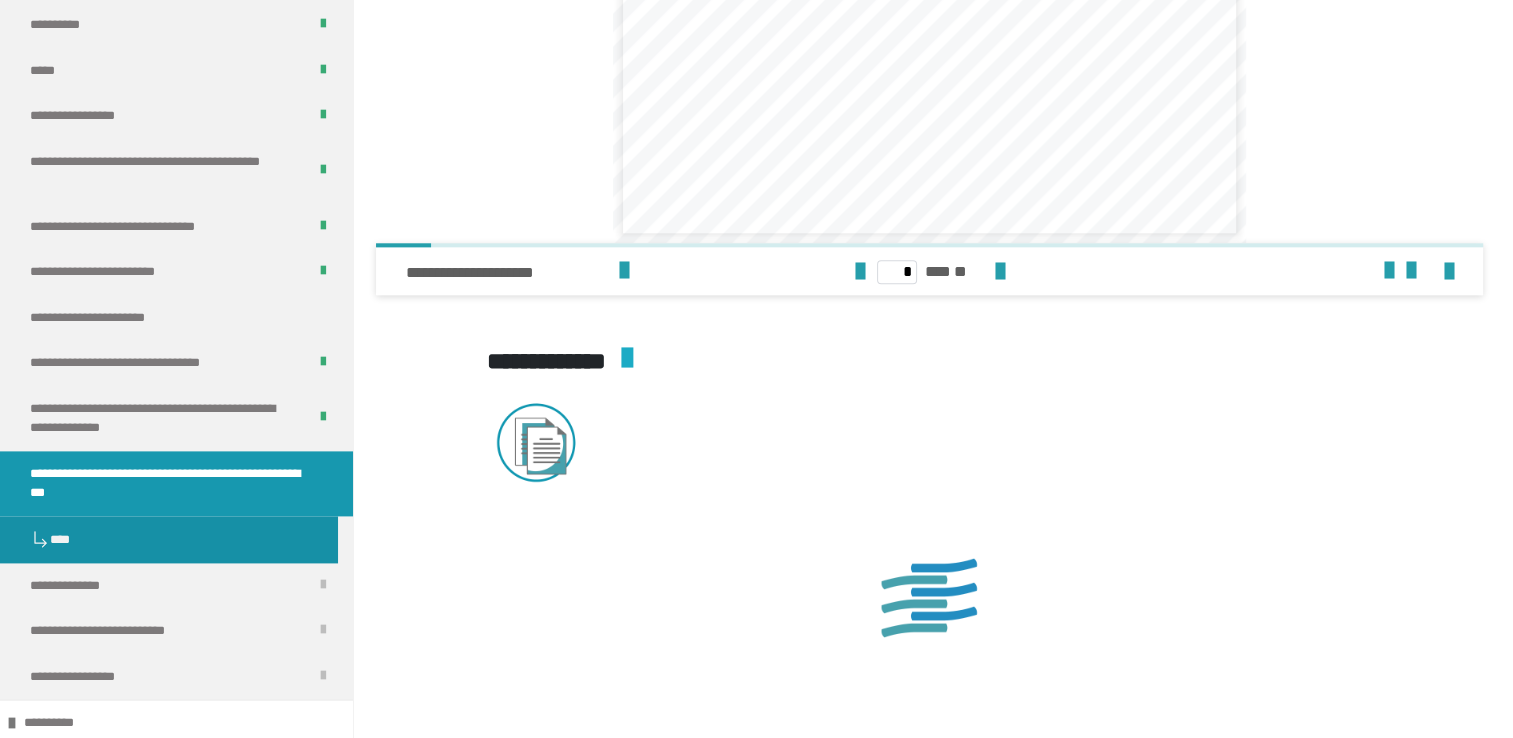 scroll, scrollTop: 2280, scrollLeft: 0, axis: vertical 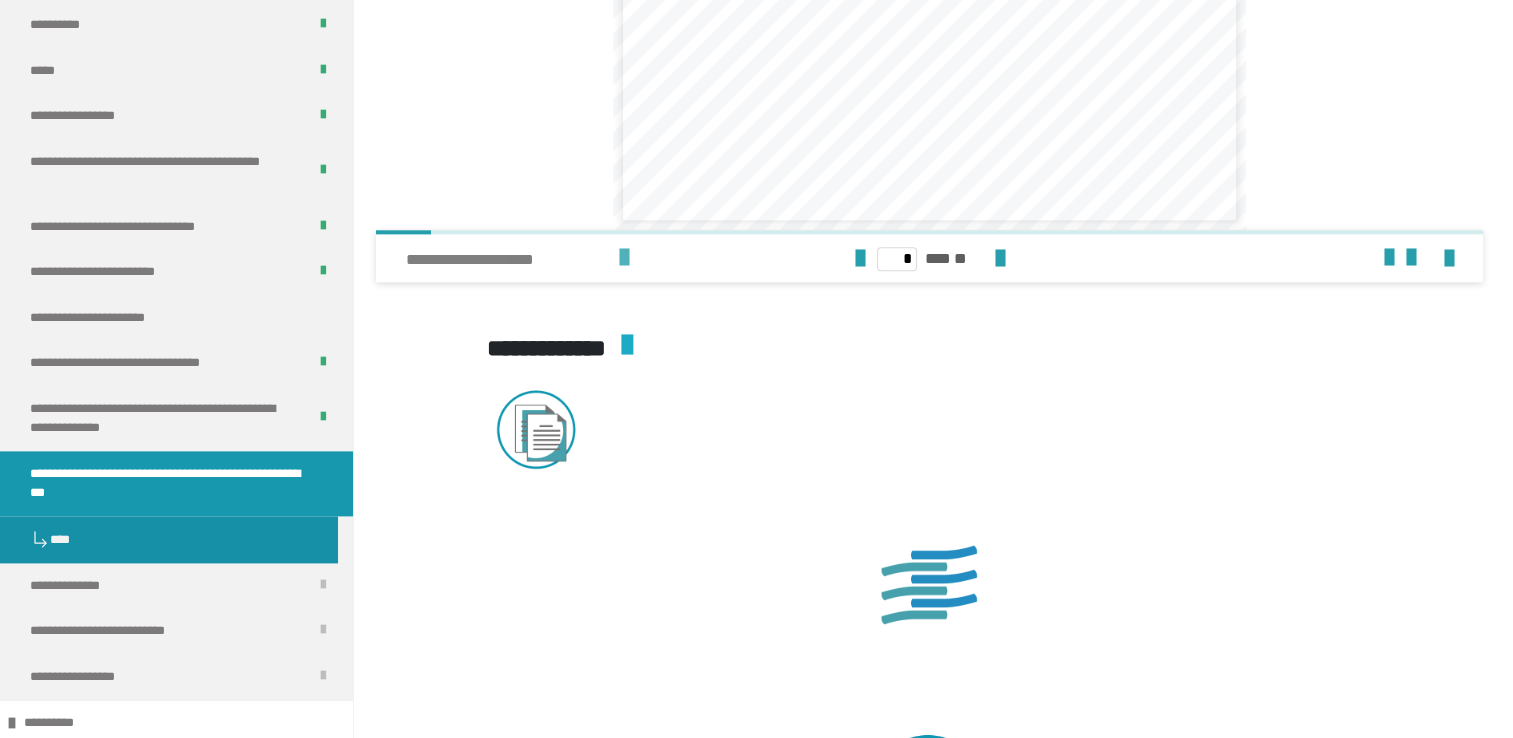 click on "**********" at bounding box center (595, 258) 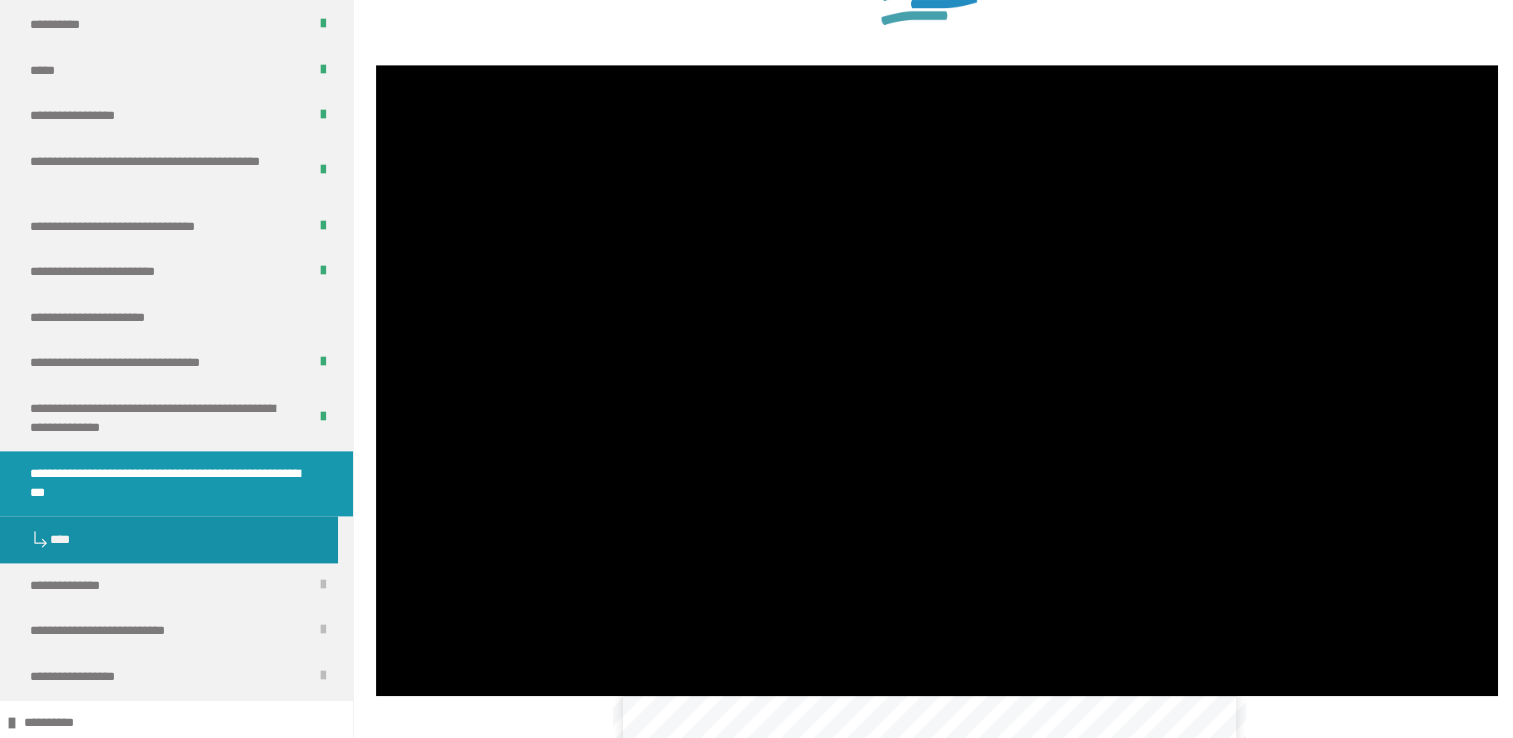 scroll, scrollTop: 1276, scrollLeft: 0, axis: vertical 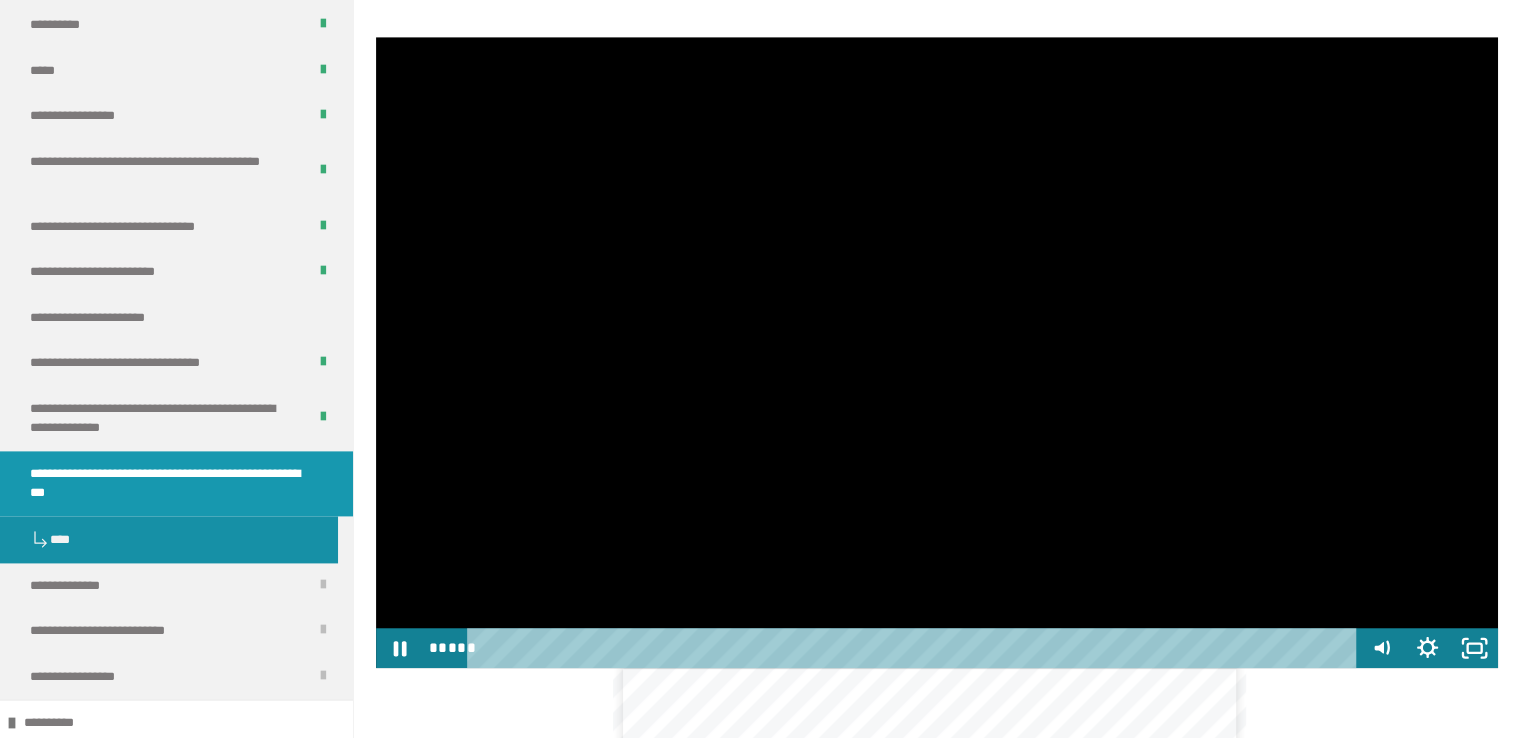 click at bounding box center (937, 352) 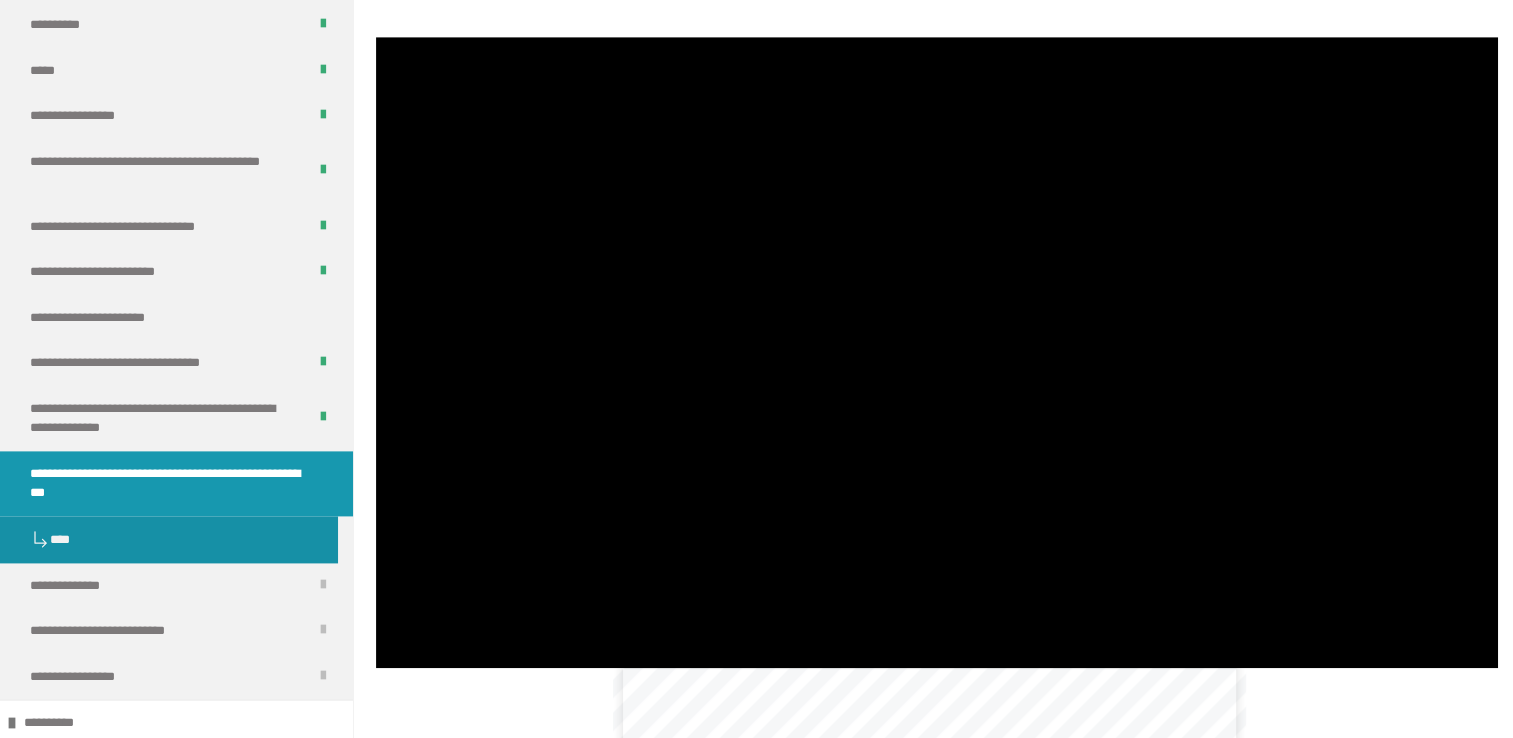 type 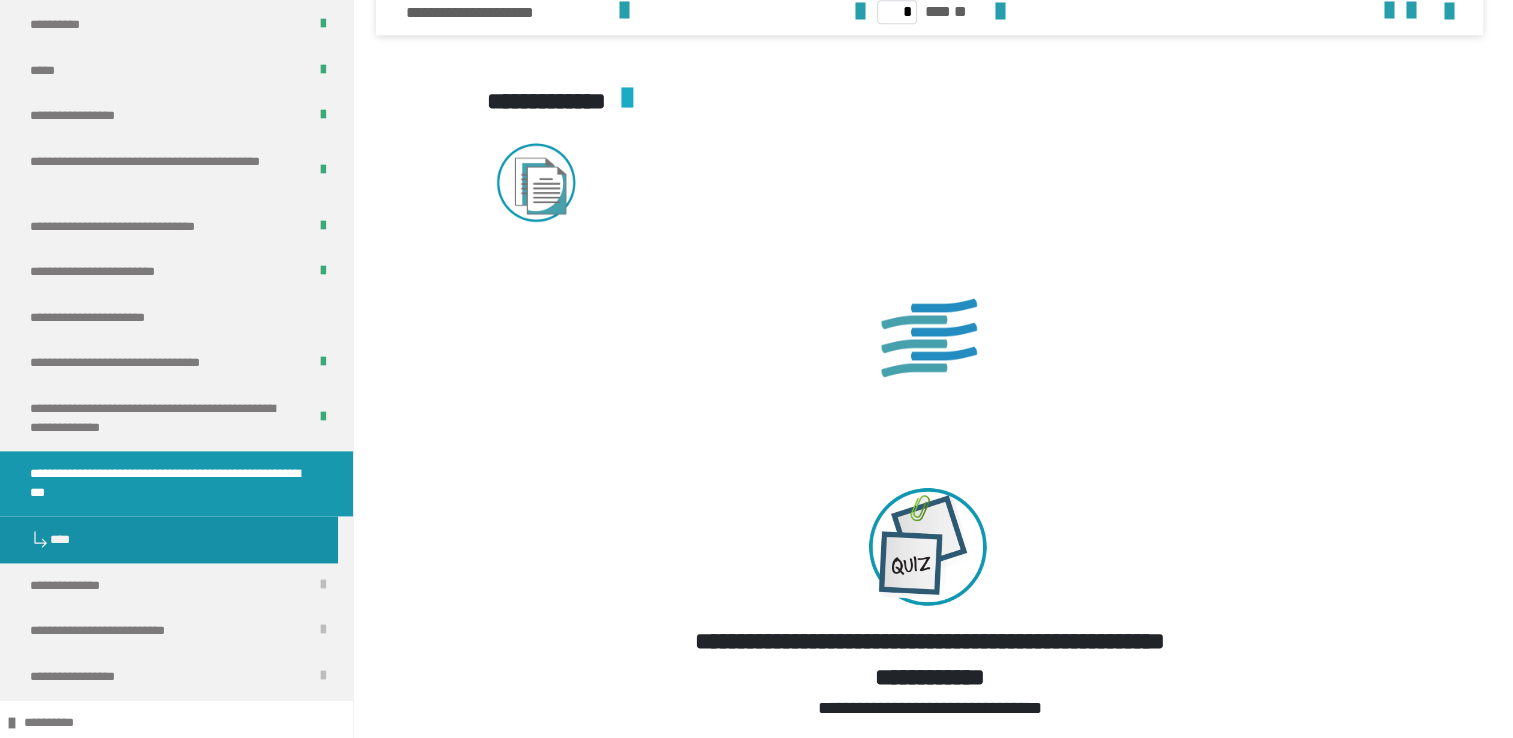 scroll, scrollTop: 2791, scrollLeft: 0, axis: vertical 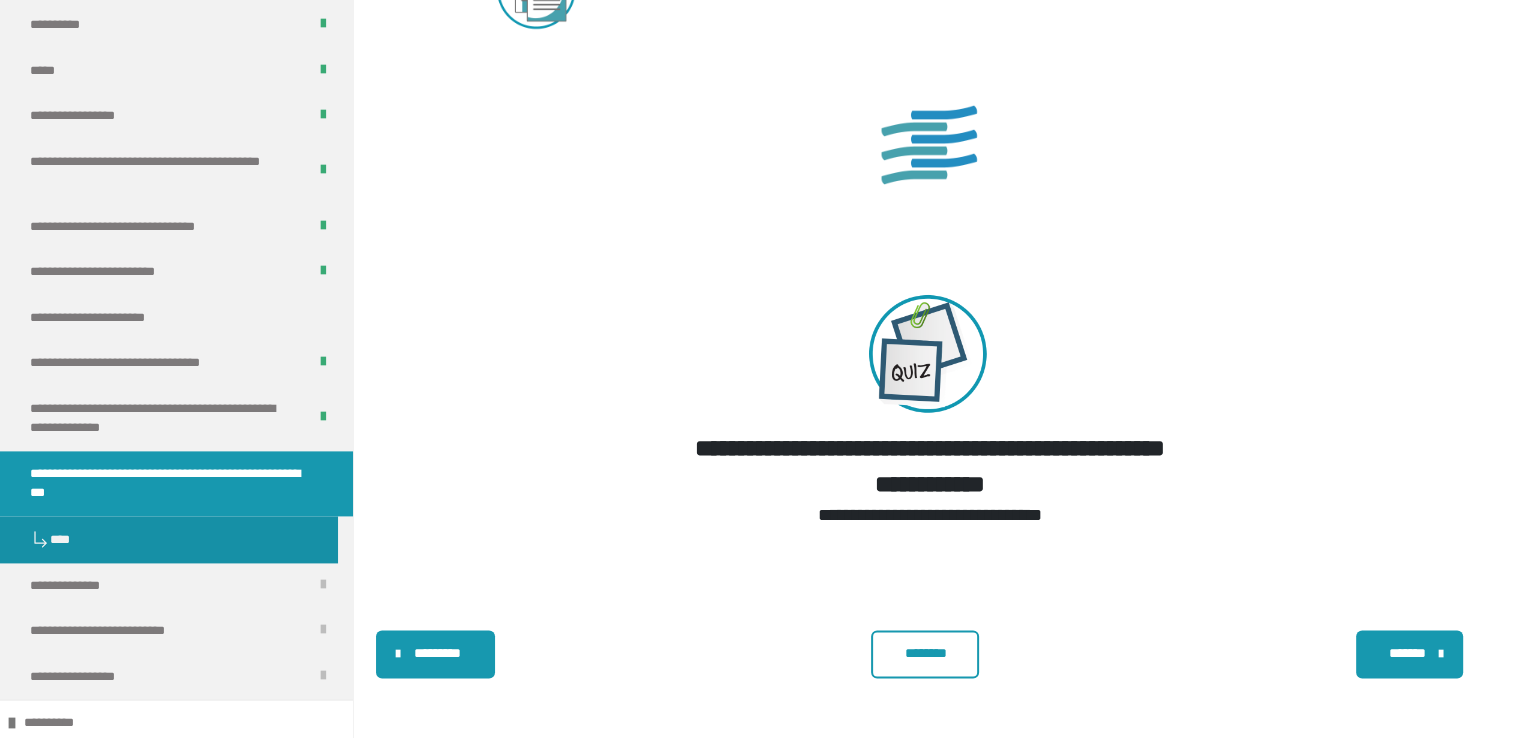 click on "********" at bounding box center (925, 653) 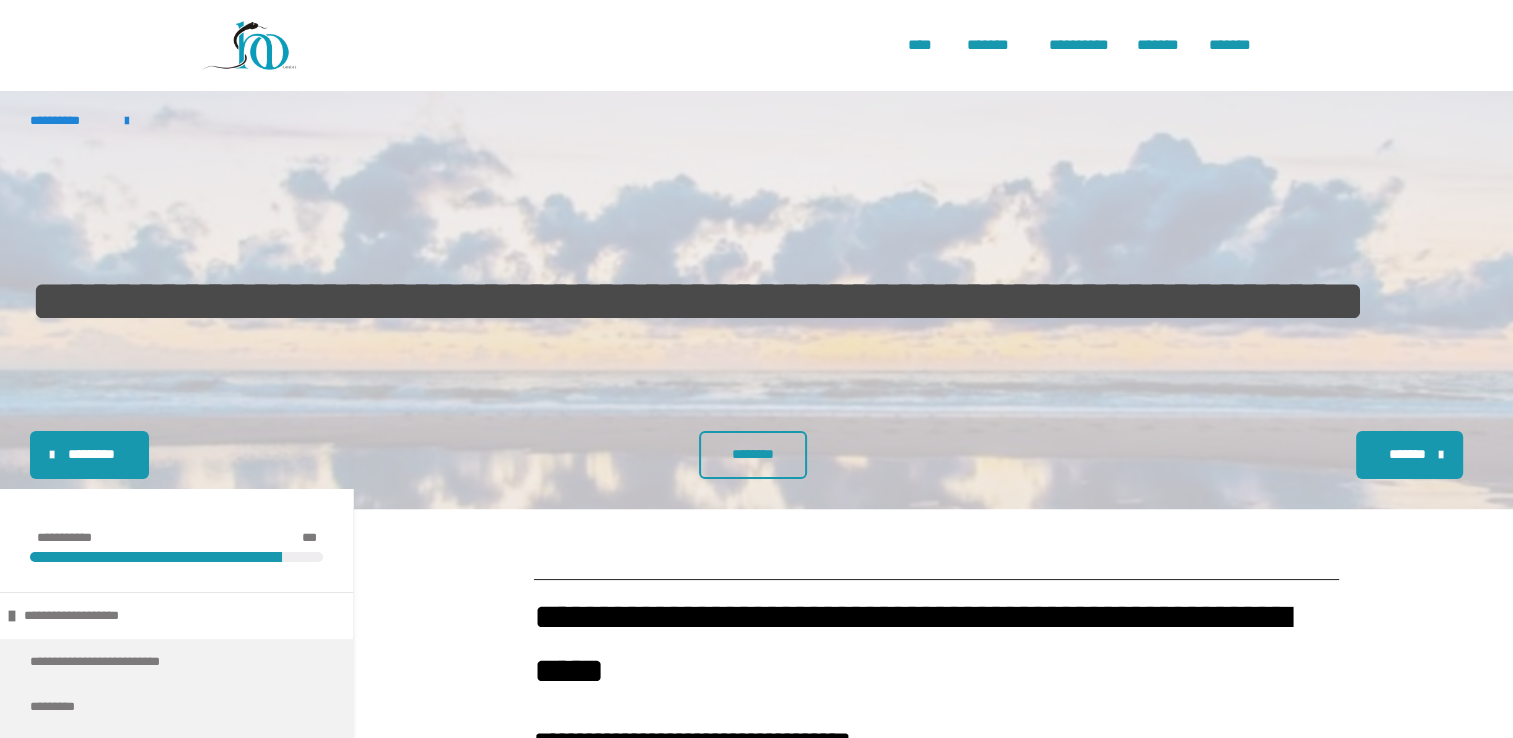 scroll, scrollTop: 0, scrollLeft: 0, axis: both 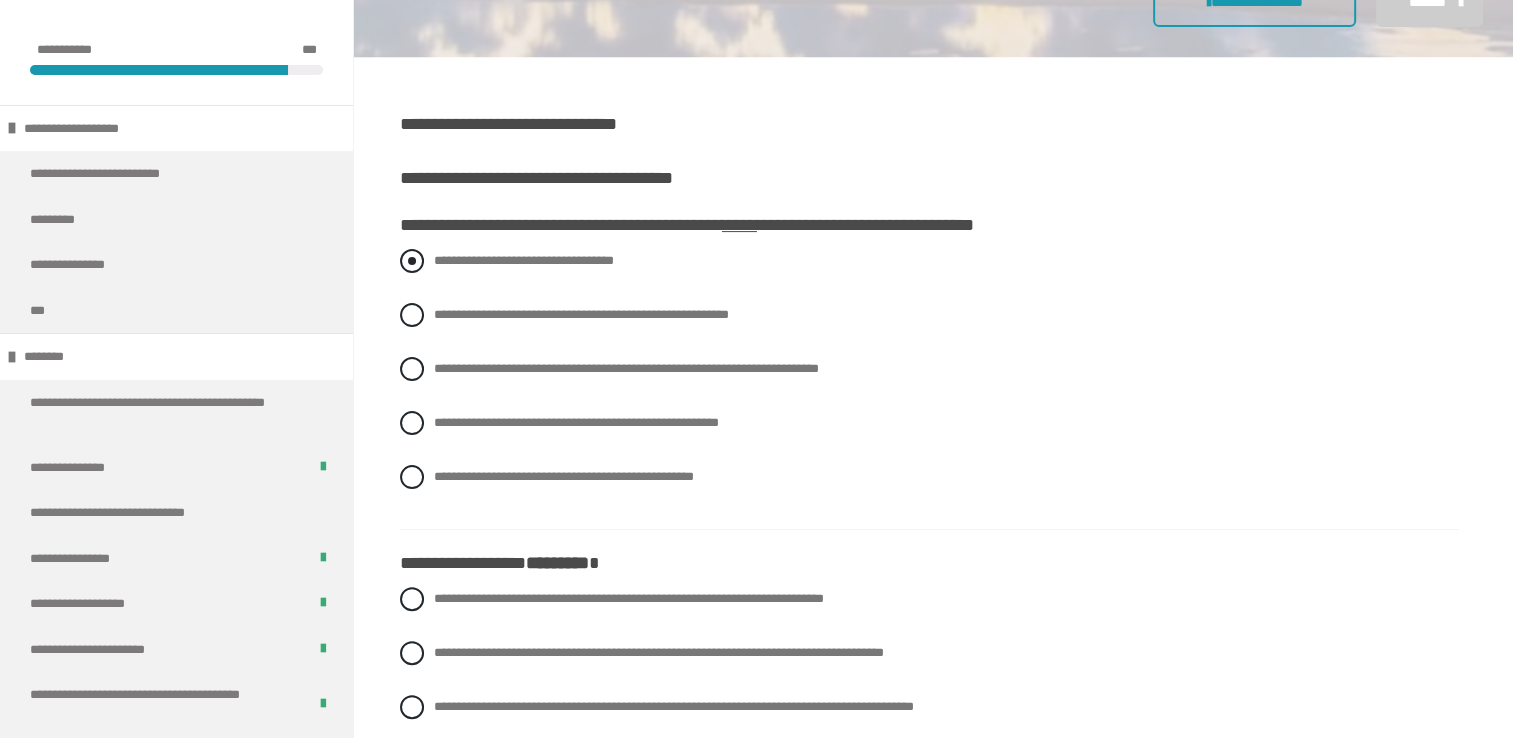 click on "**********" at bounding box center [929, 261] 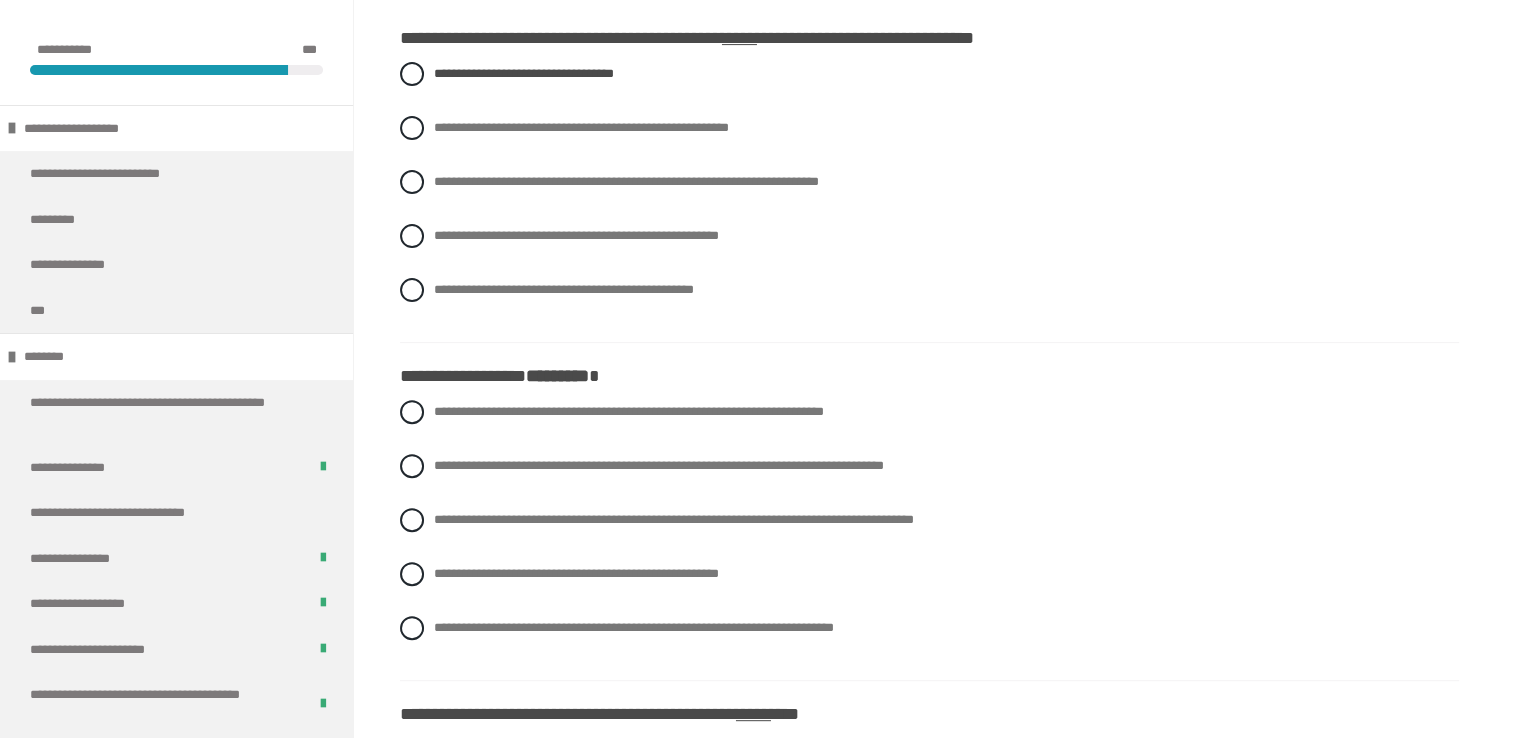 scroll, scrollTop: 640, scrollLeft: 0, axis: vertical 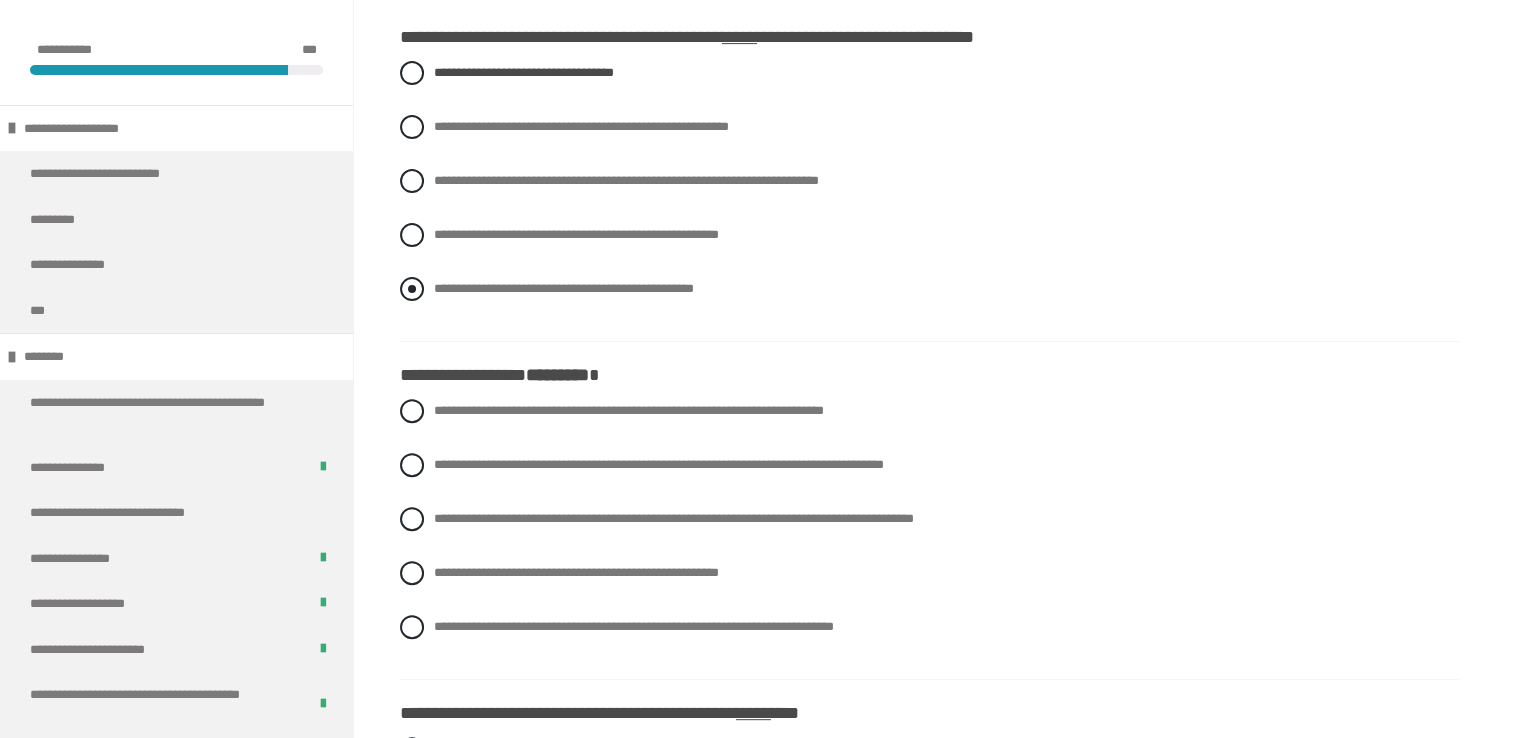 click on "**********" at bounding box center [564, 288] 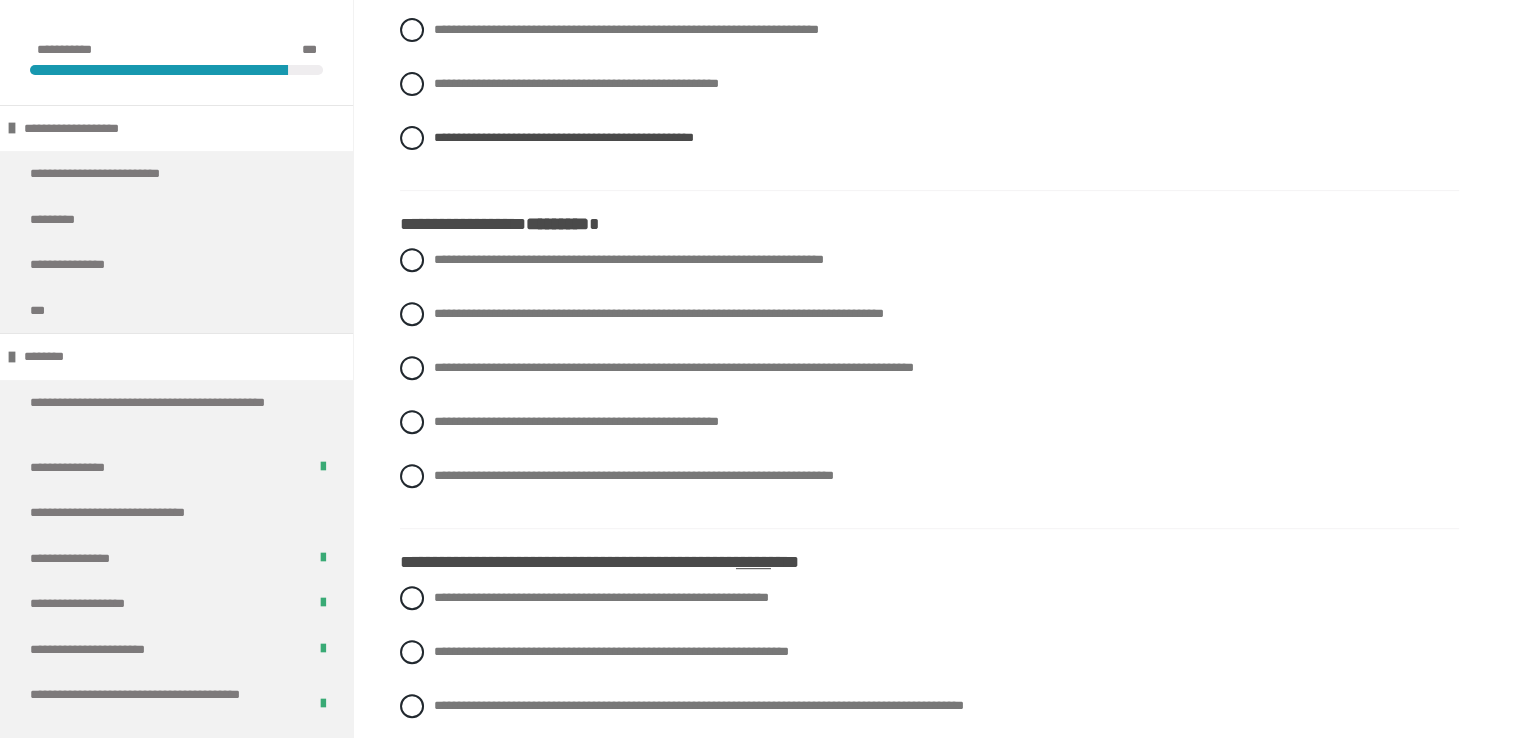 scroll, scrollTop: 800, scrollLeft: 0, axis: vertical 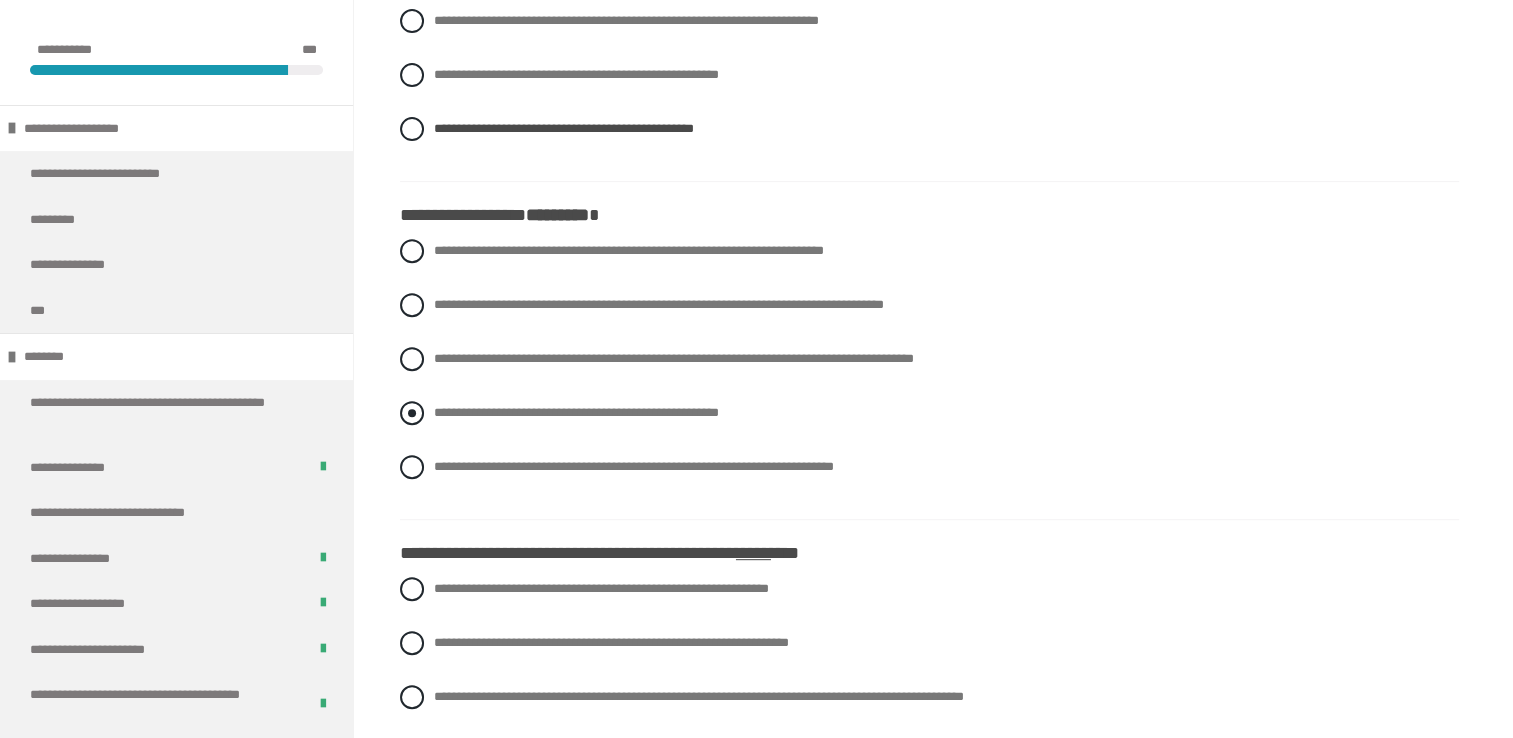 click on "**********" at bounding box center (929, 413) 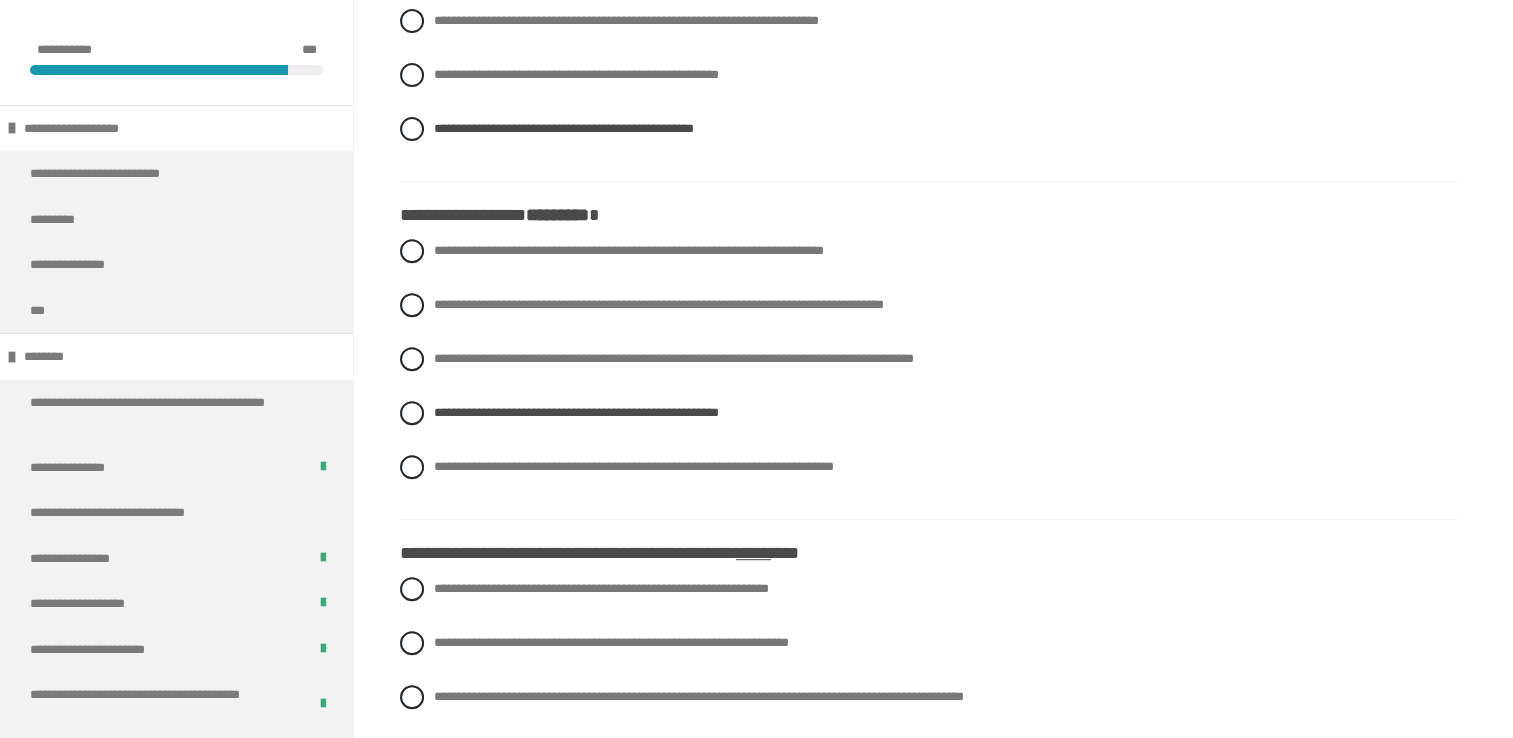 click on "**********" at bounding box center (756, 1687) 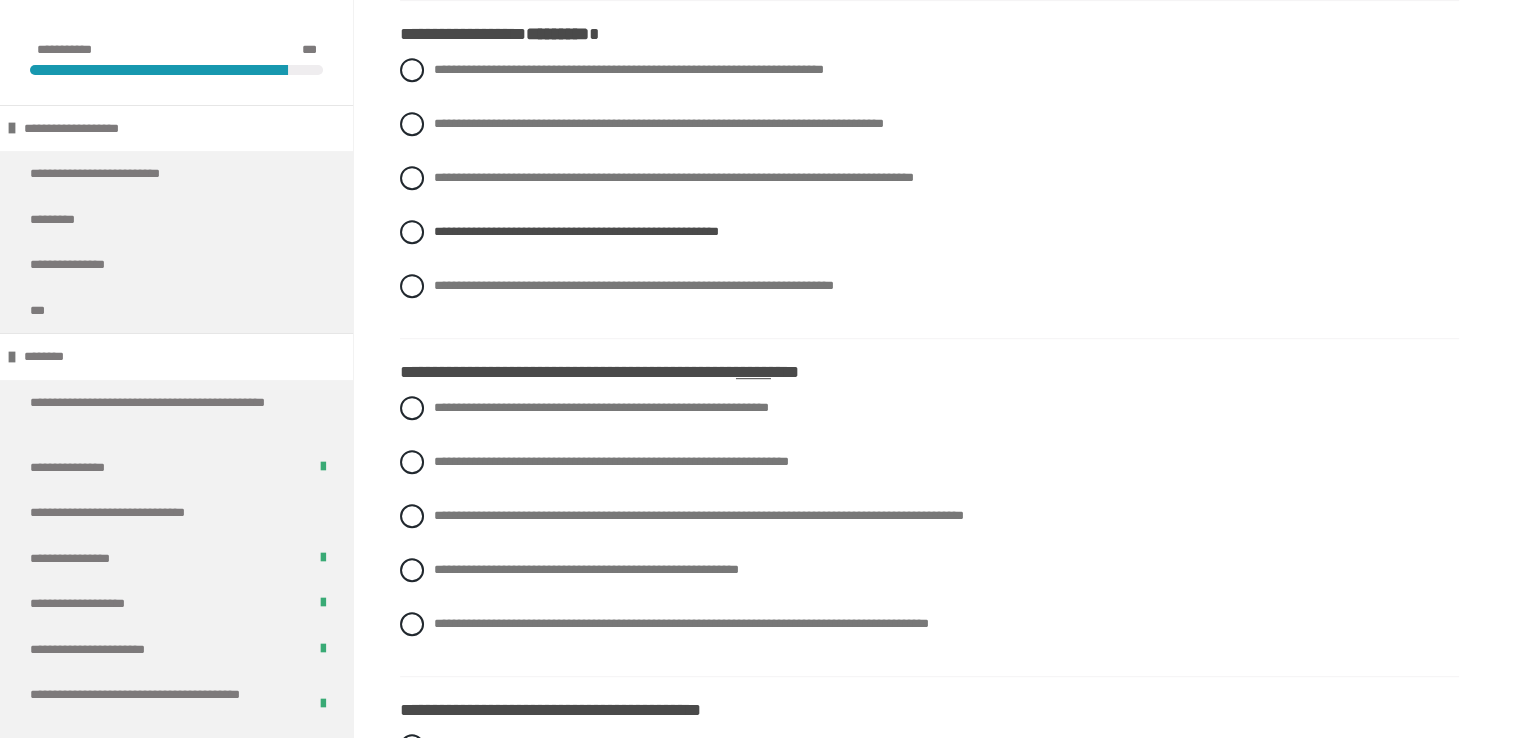 scroll, scrollTop: 1000, scrollLeft: 0, axis: vertical 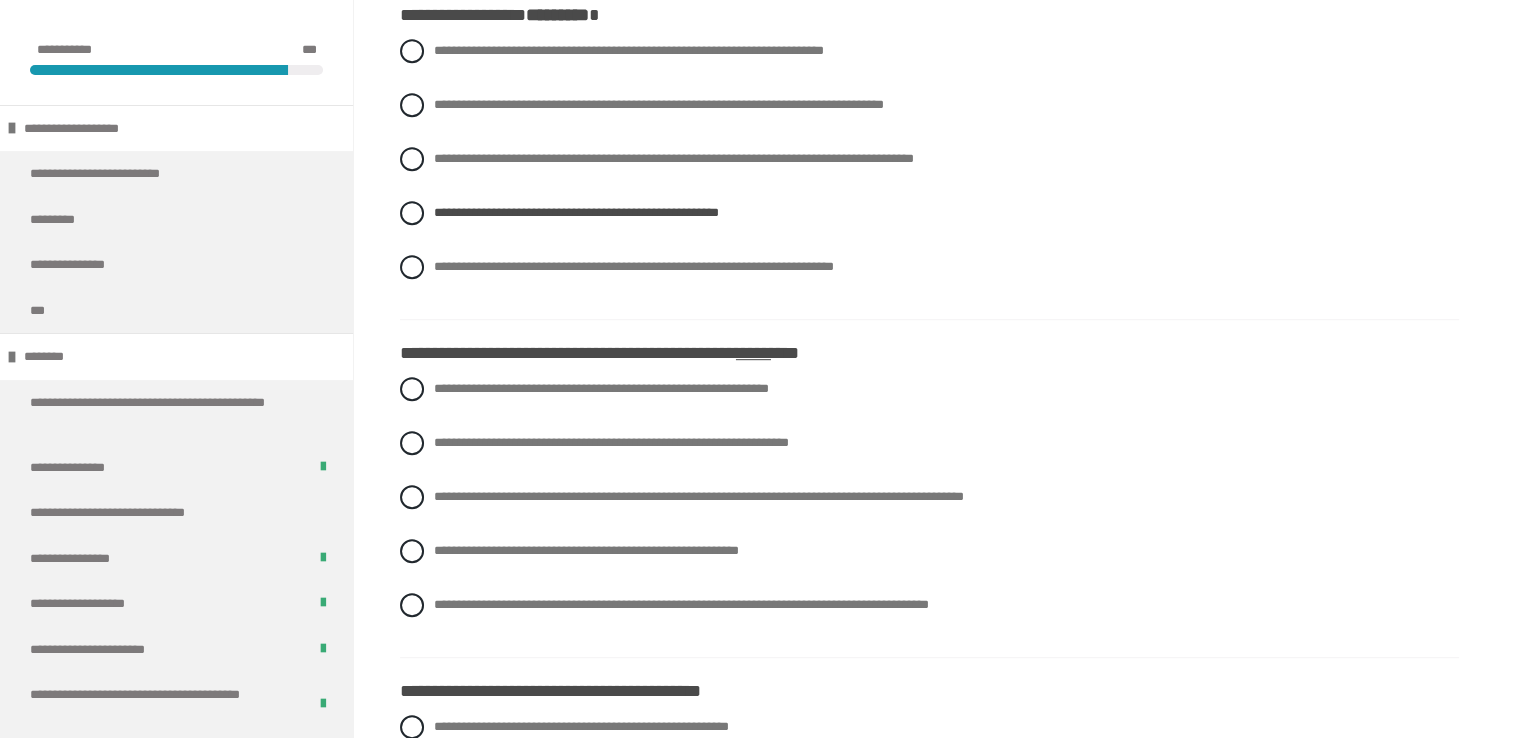 click on "**********" at bounding box center (929, 512) 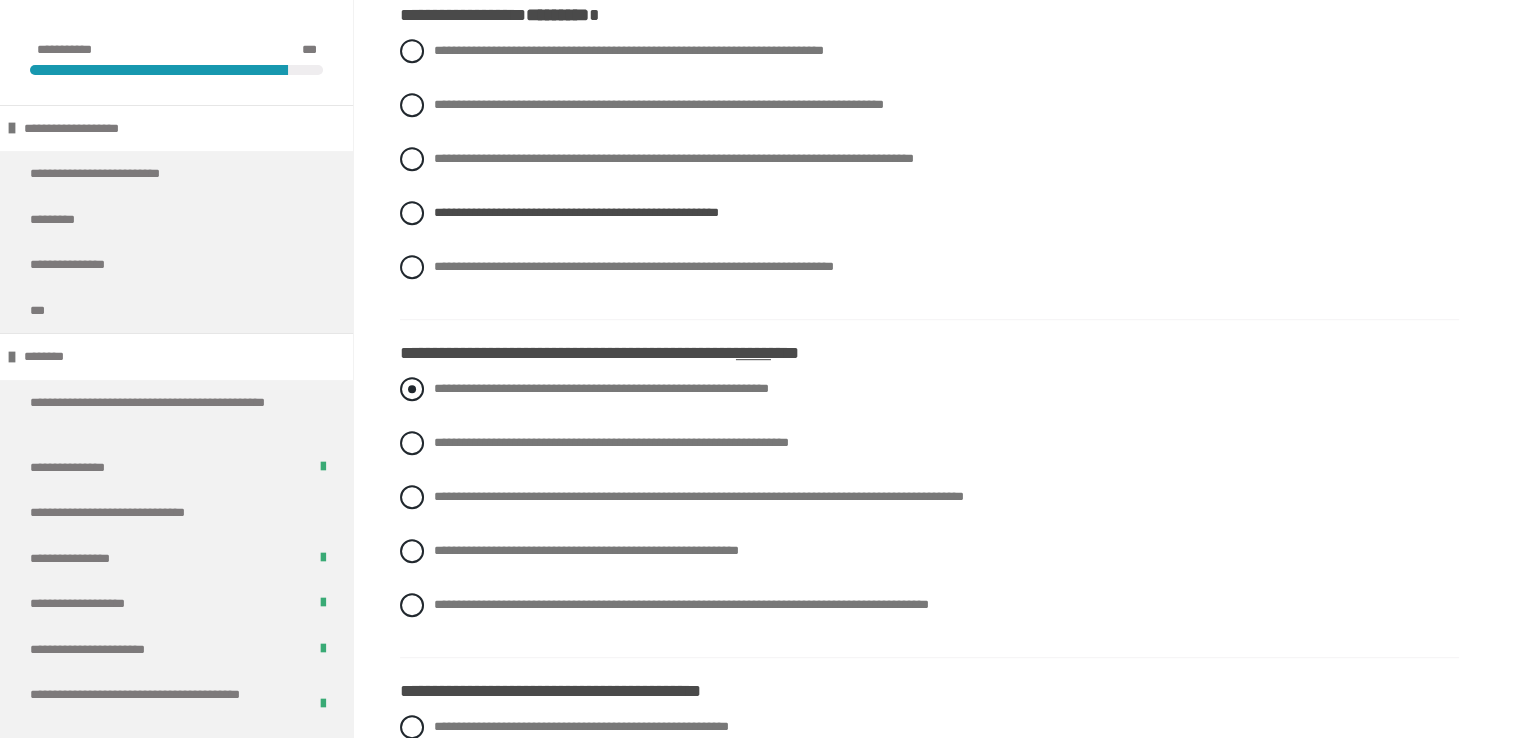 click on "**********" at bounding box center [601, 388] 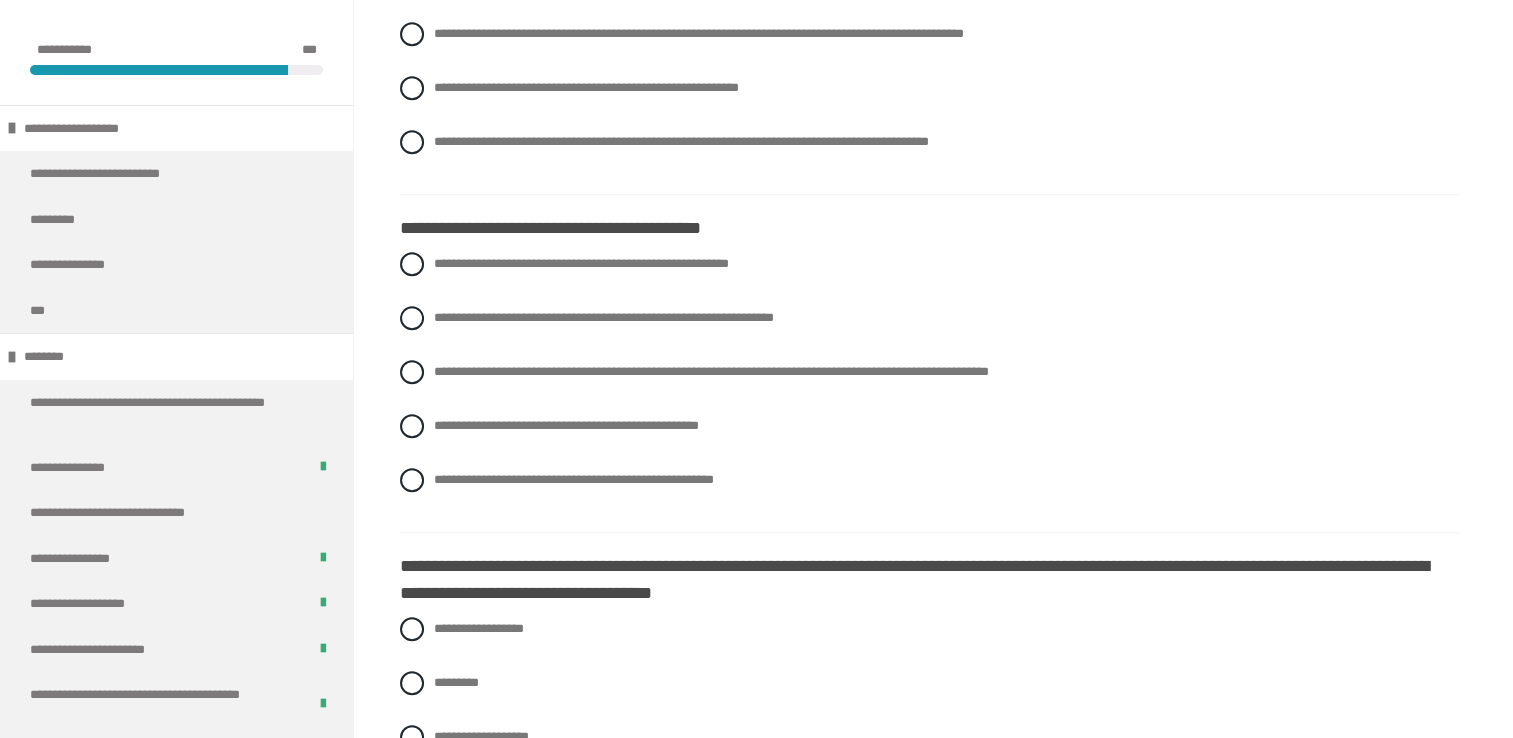 scroll, scrollTop: 1480, scrollLeft: 0, axis: vertical 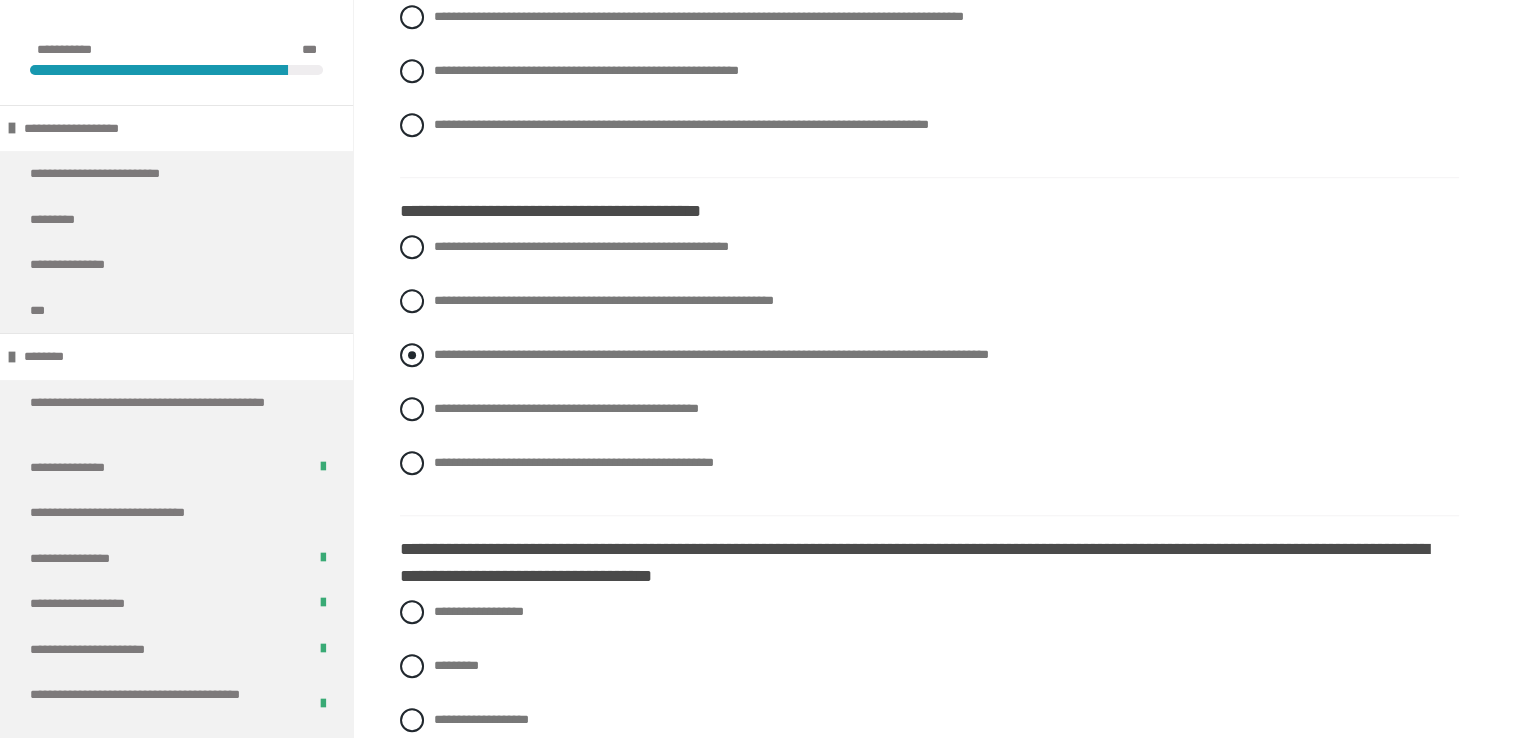 click on "**********" at bounding box center [711, 354] 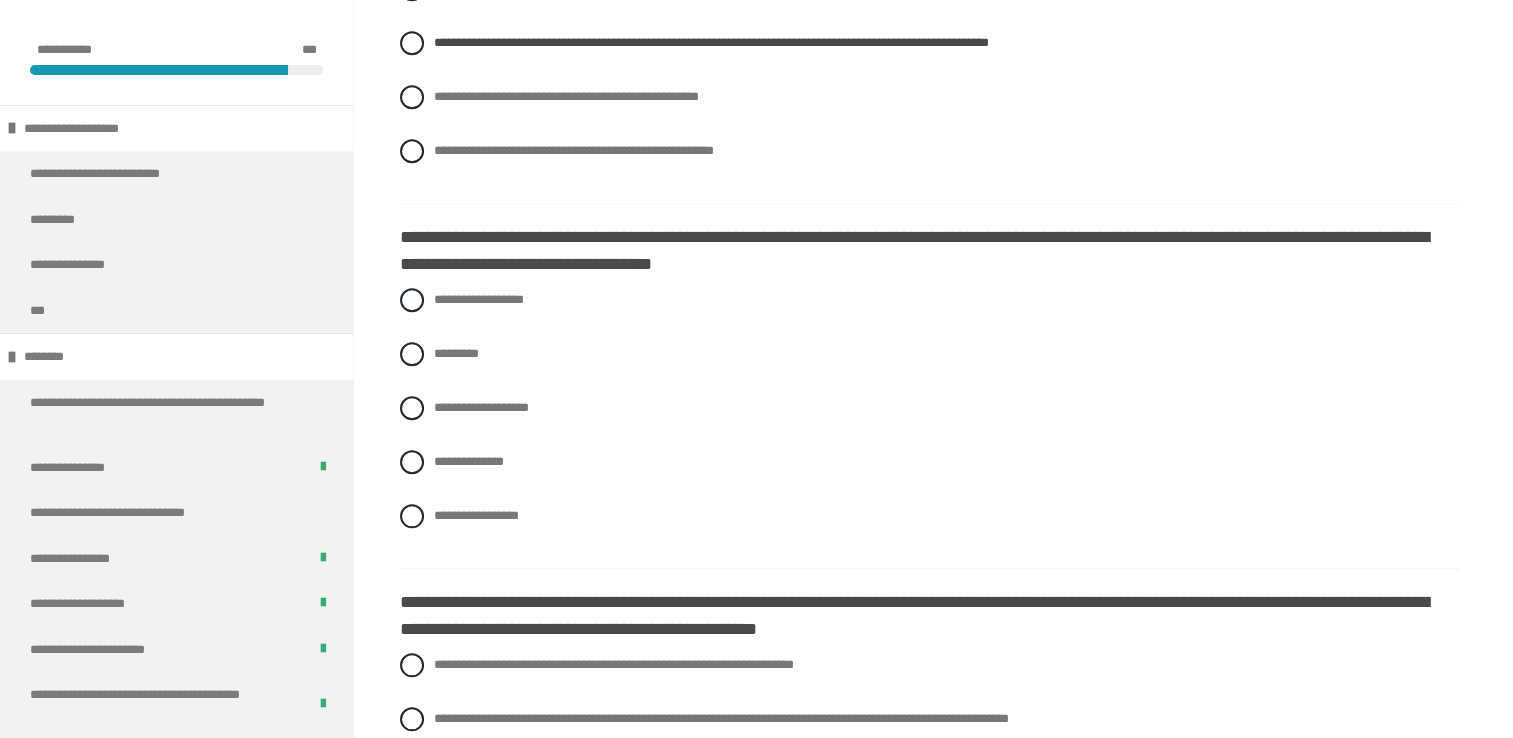 scroll, scrollTop: 1800, scrollLeft: 0, axis: vertical 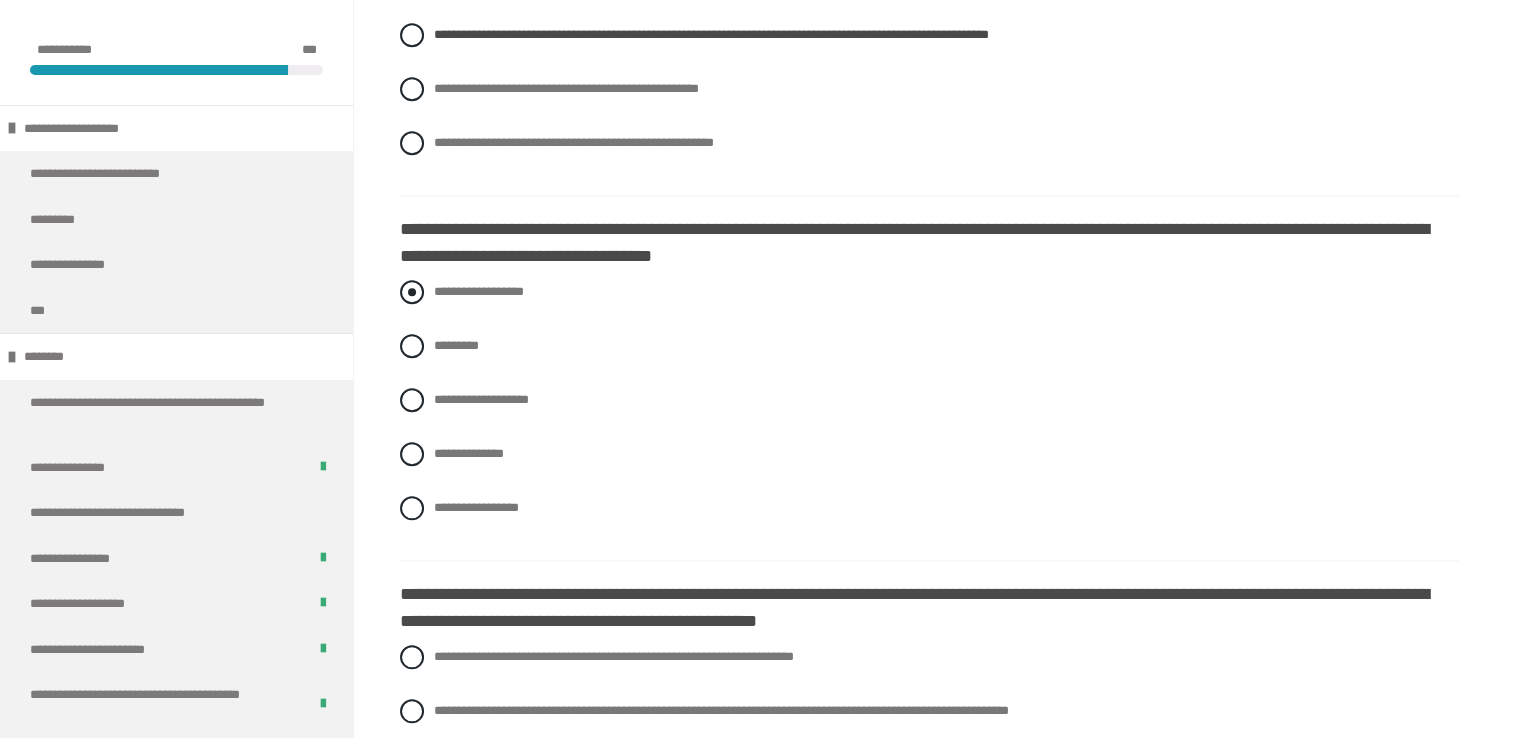 click on "**********" at bounding box center [479, 291] 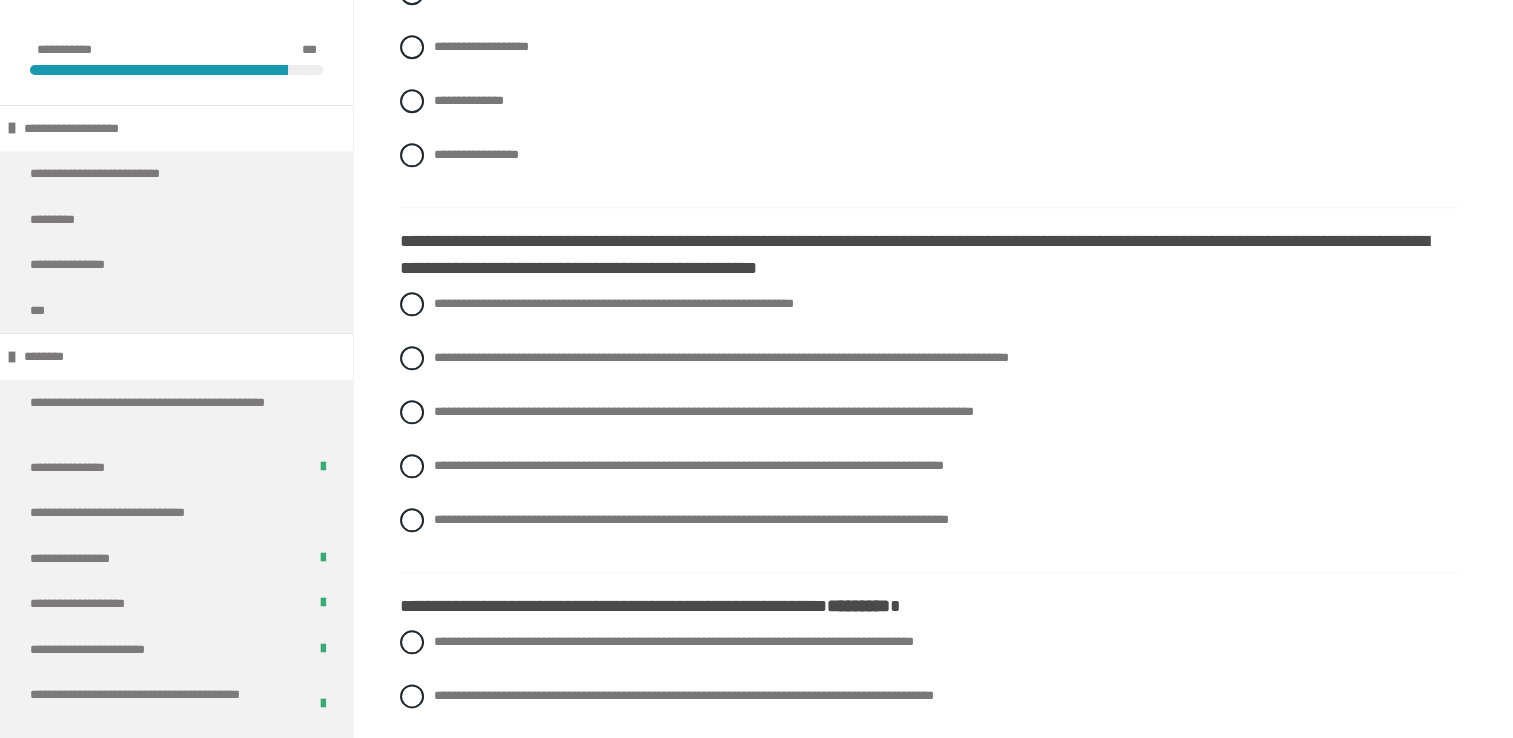 scroll, scrollTop: 2160, scrollLeft: 0, axis: vertical 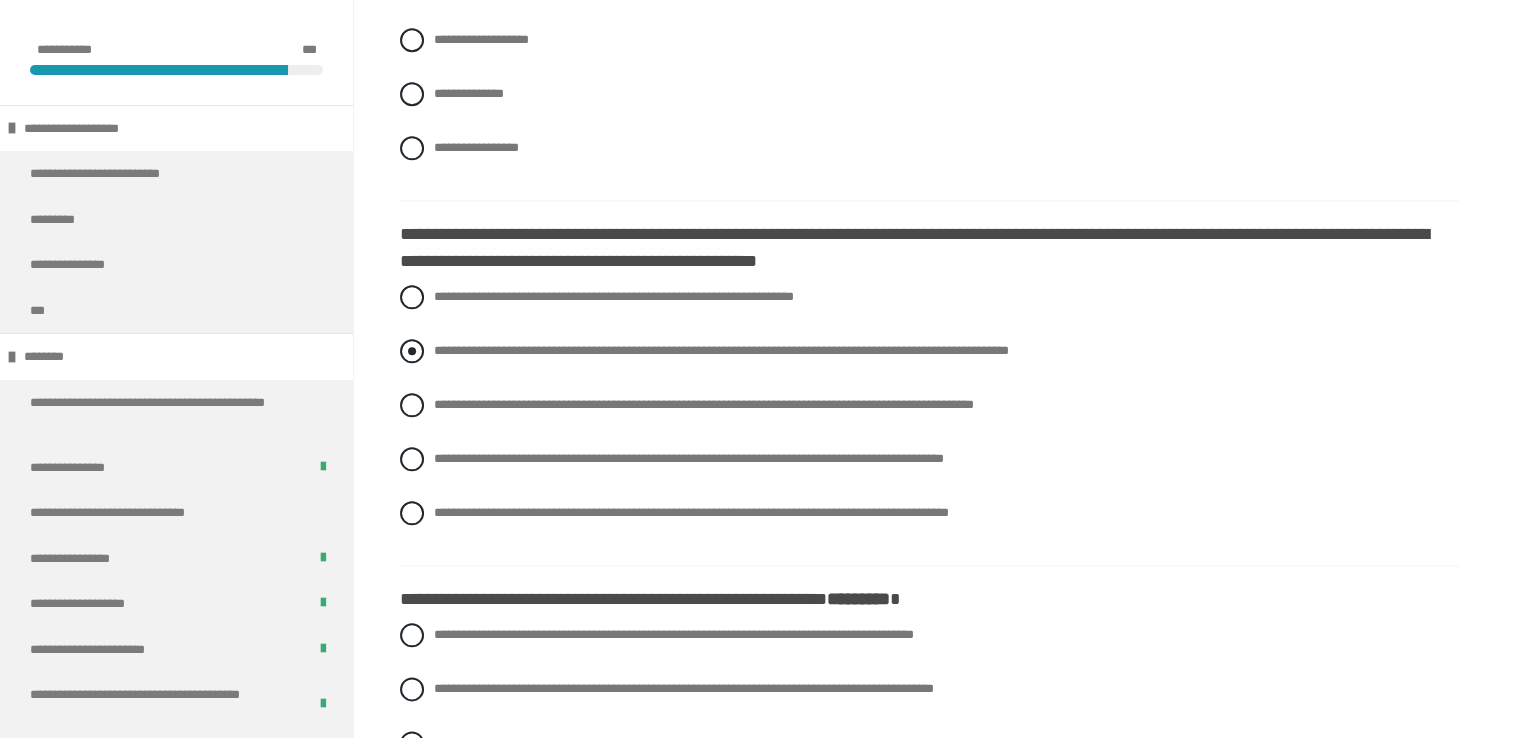 click on "**********" at bounding box center (721, 350) 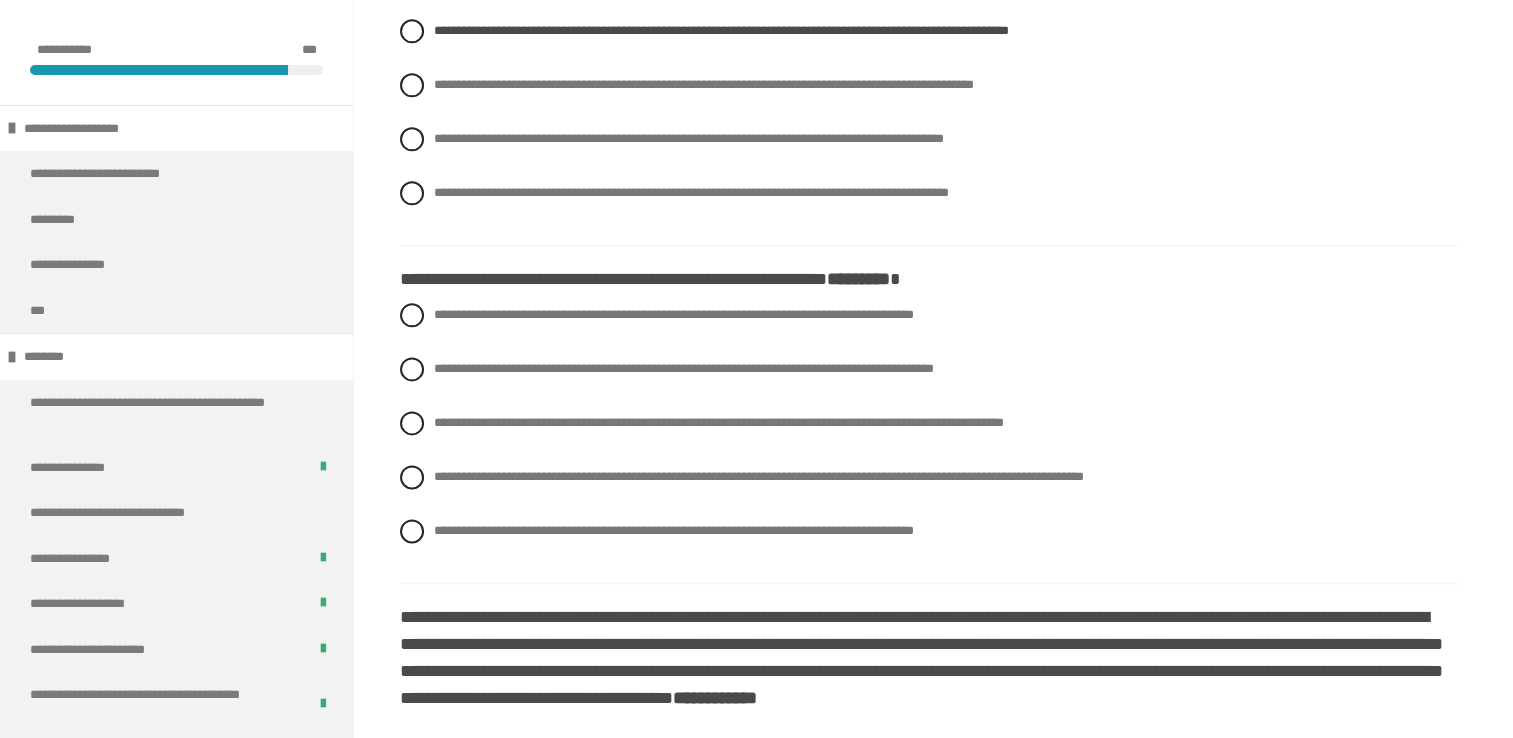 scroll, scrollTop: 2573, scrollLeft: 0, axis: vertical 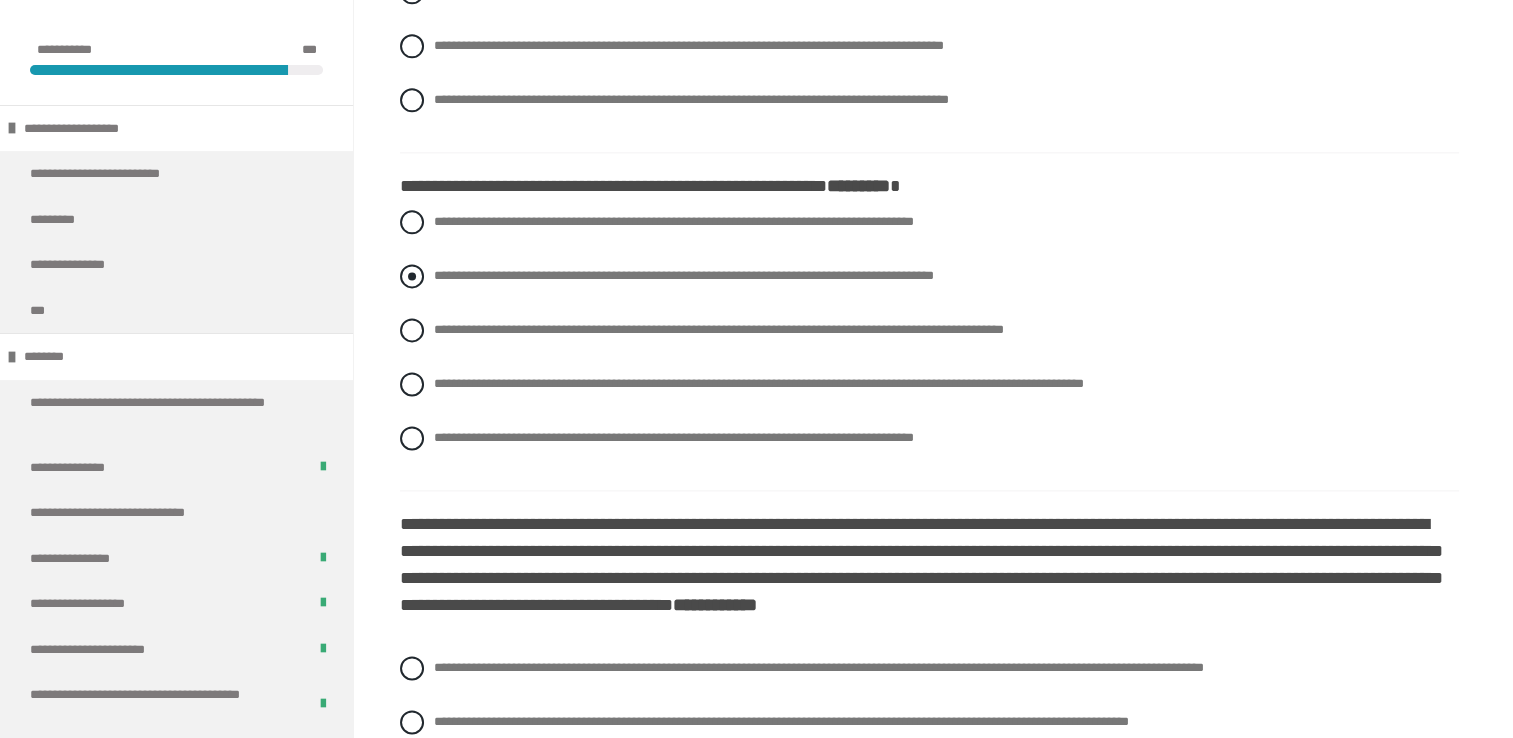 click on "**********" at bounding box center (929, 276) 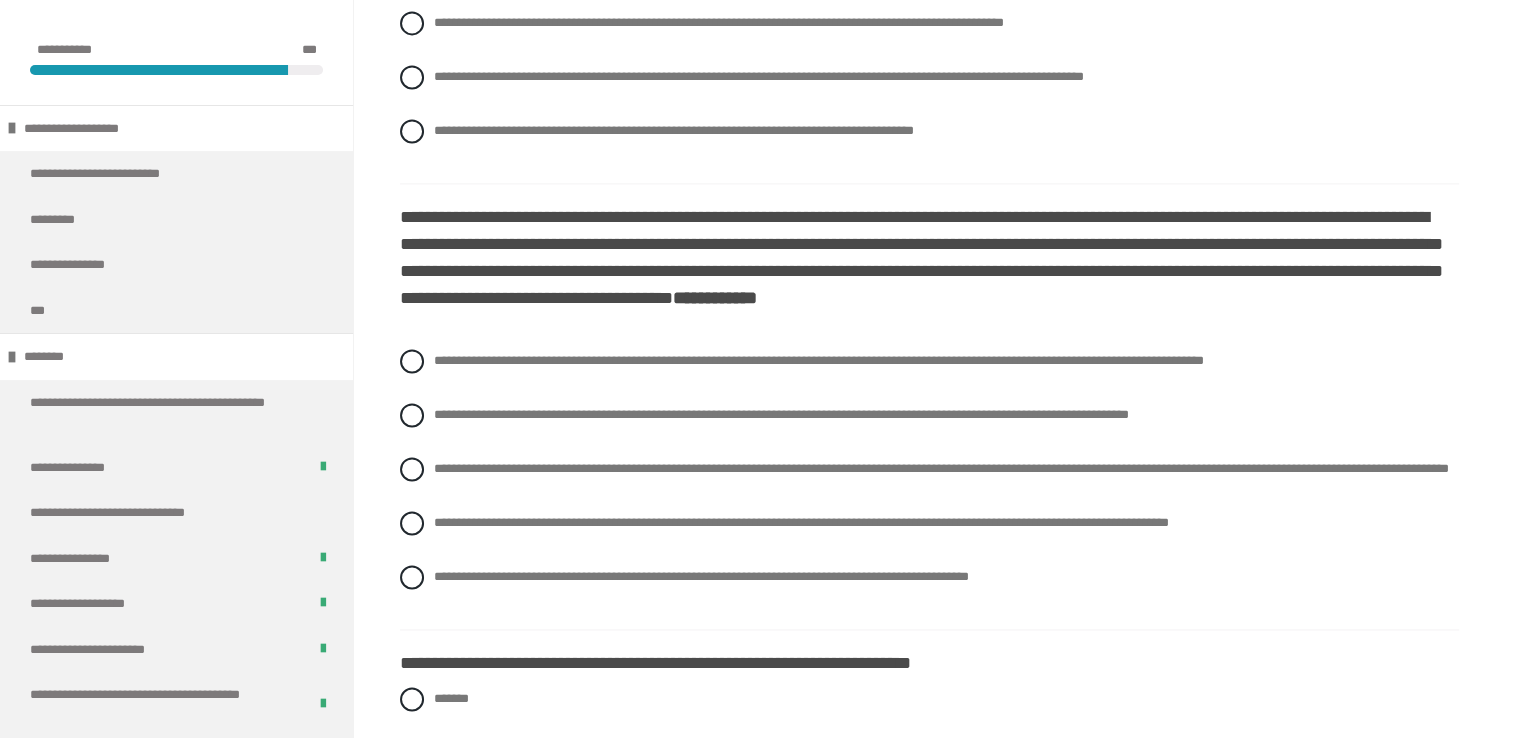 scroll, scrollTop: 2933, scrollLeft: 0, axis: vertical 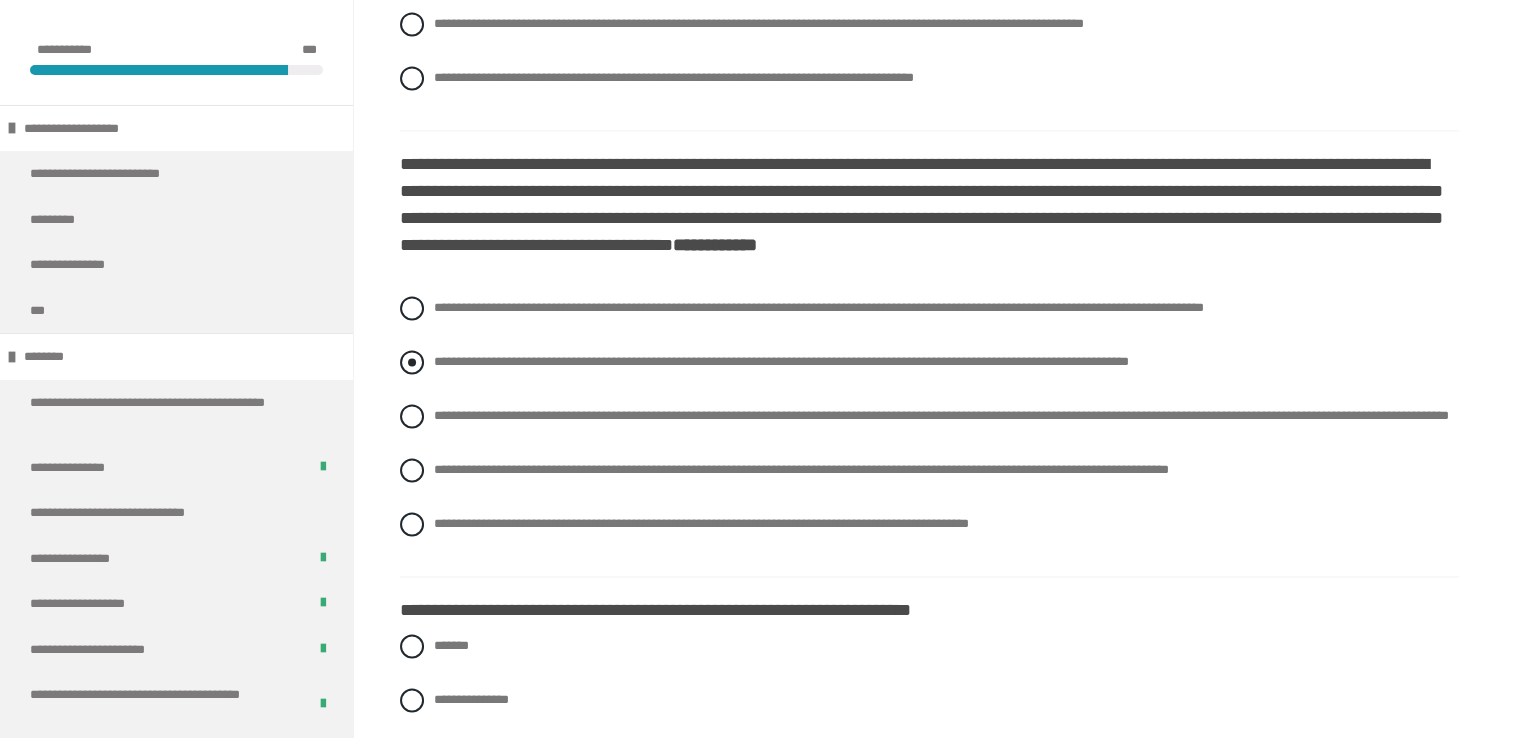 click on "**********" at bounding box center (781, 361) 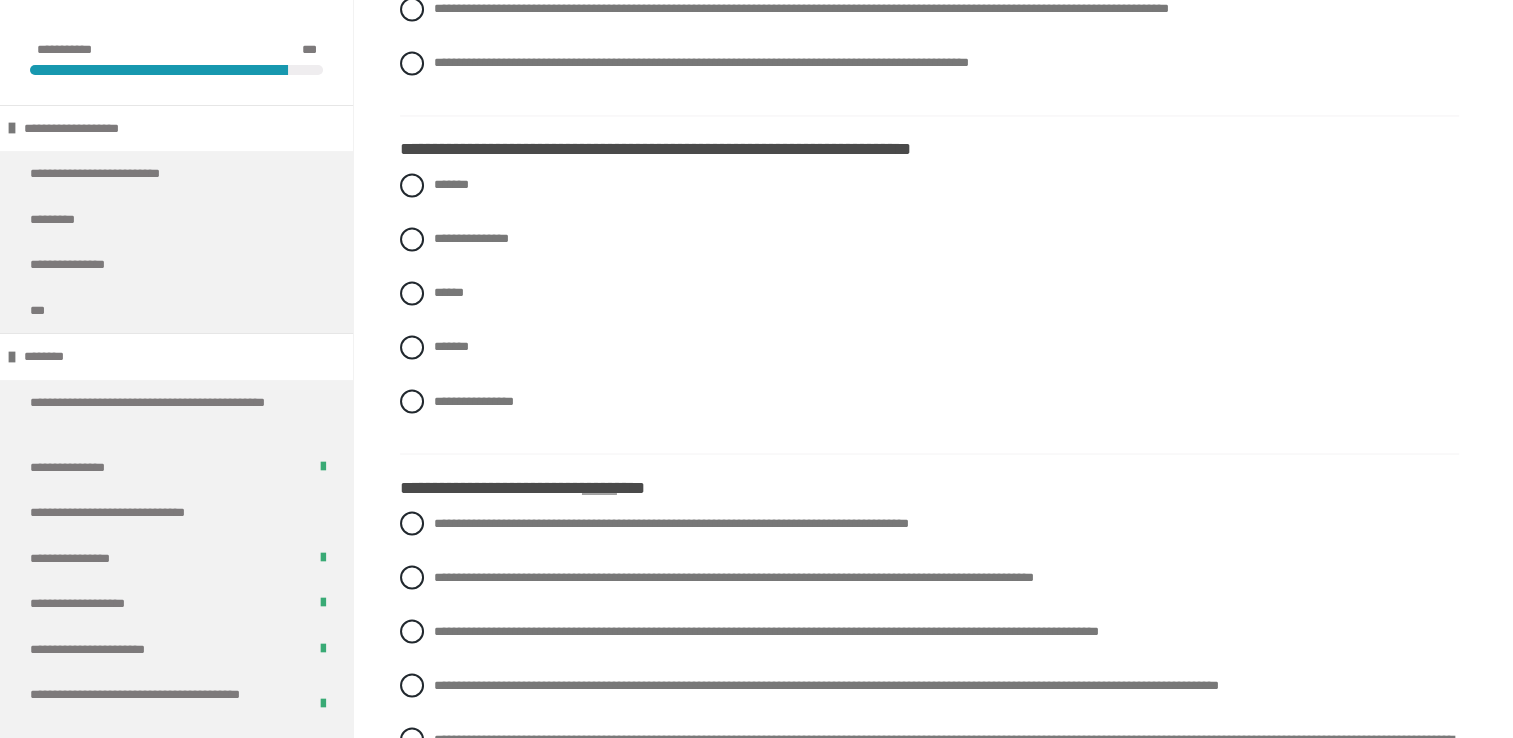 scroll, scrollTop: 3400, scrollLeft: 0, axis: vertical 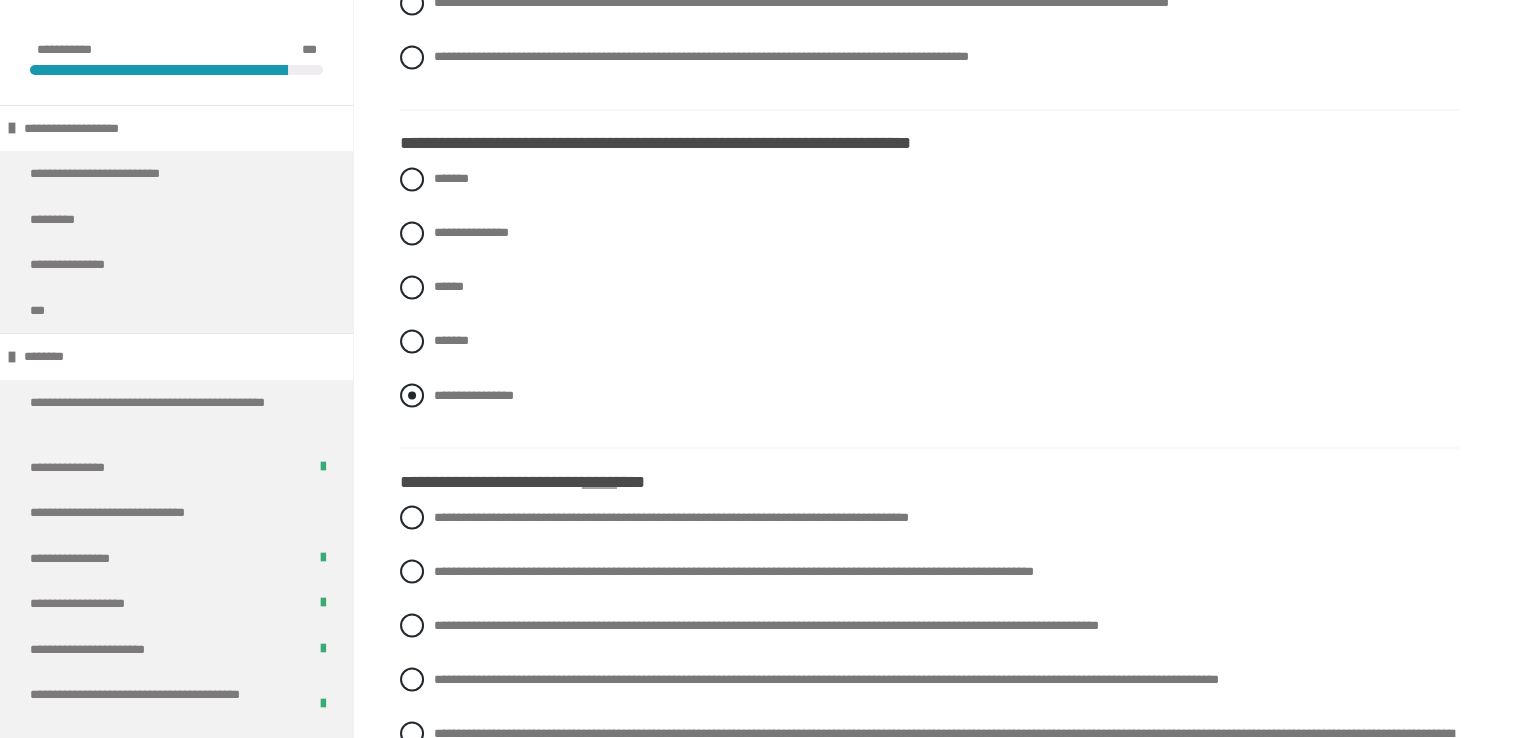 click on "**********" at bounding box center (474, 394) 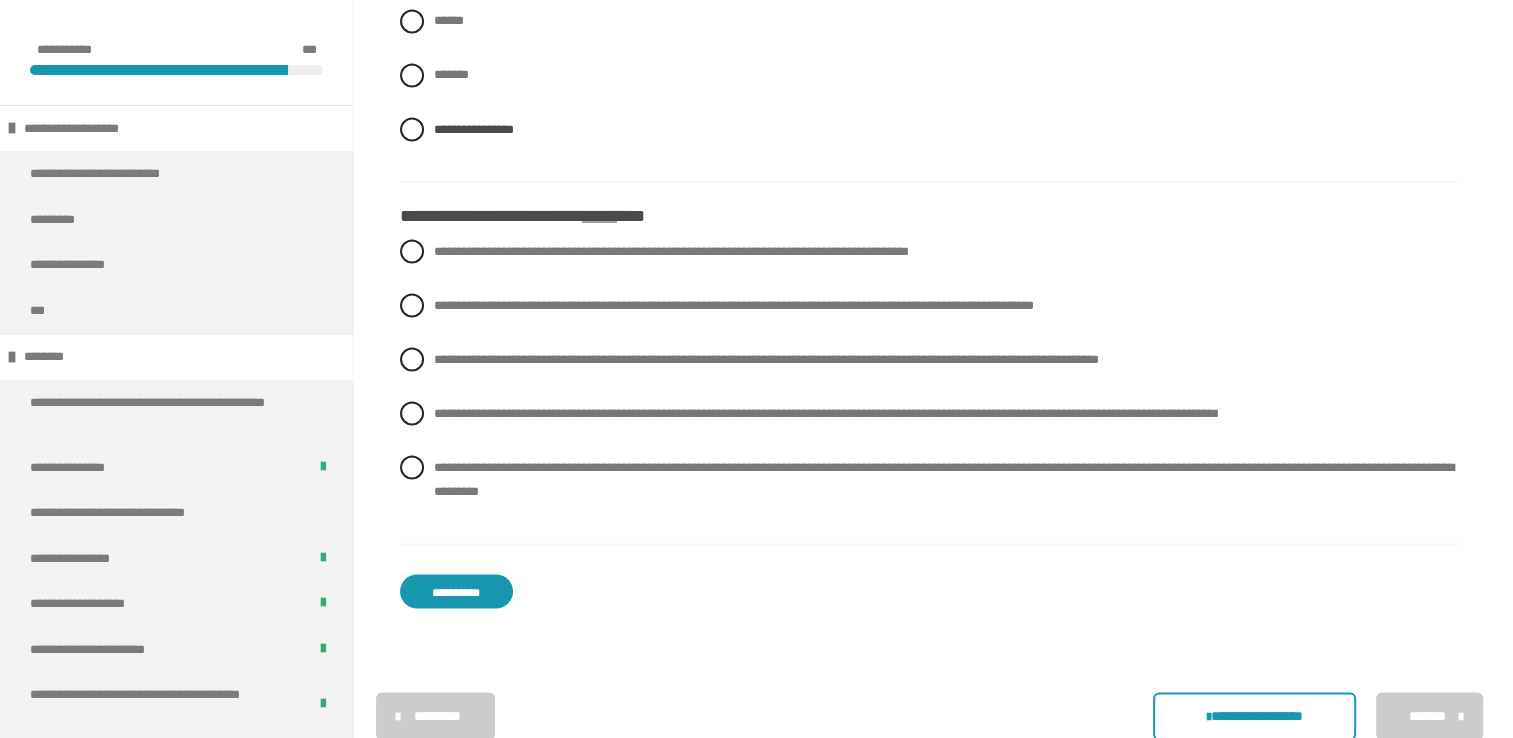 scroll, scrollTop: 3748, scrollLeft: 0, axis: vertical 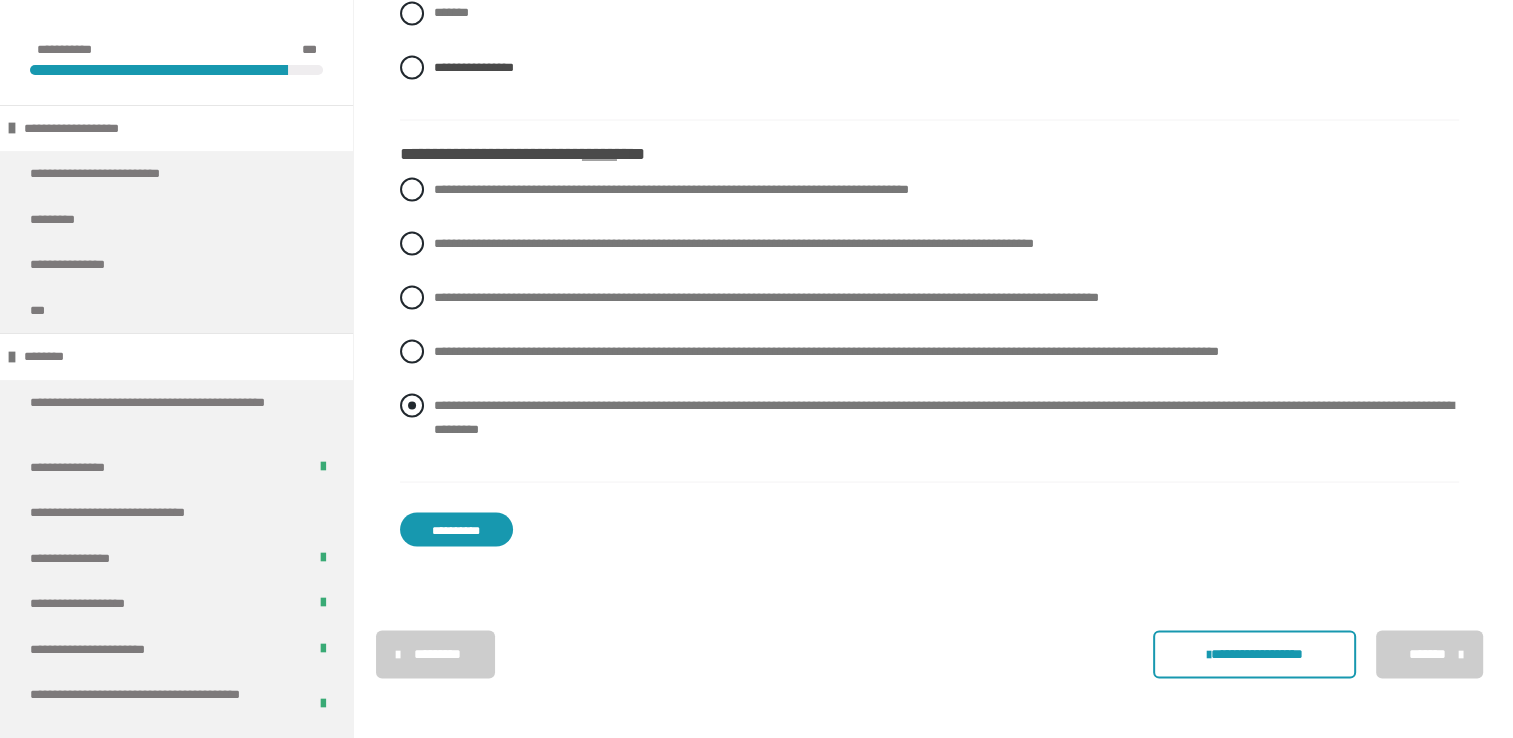 click on "**********" at bounding box center [944, 416] 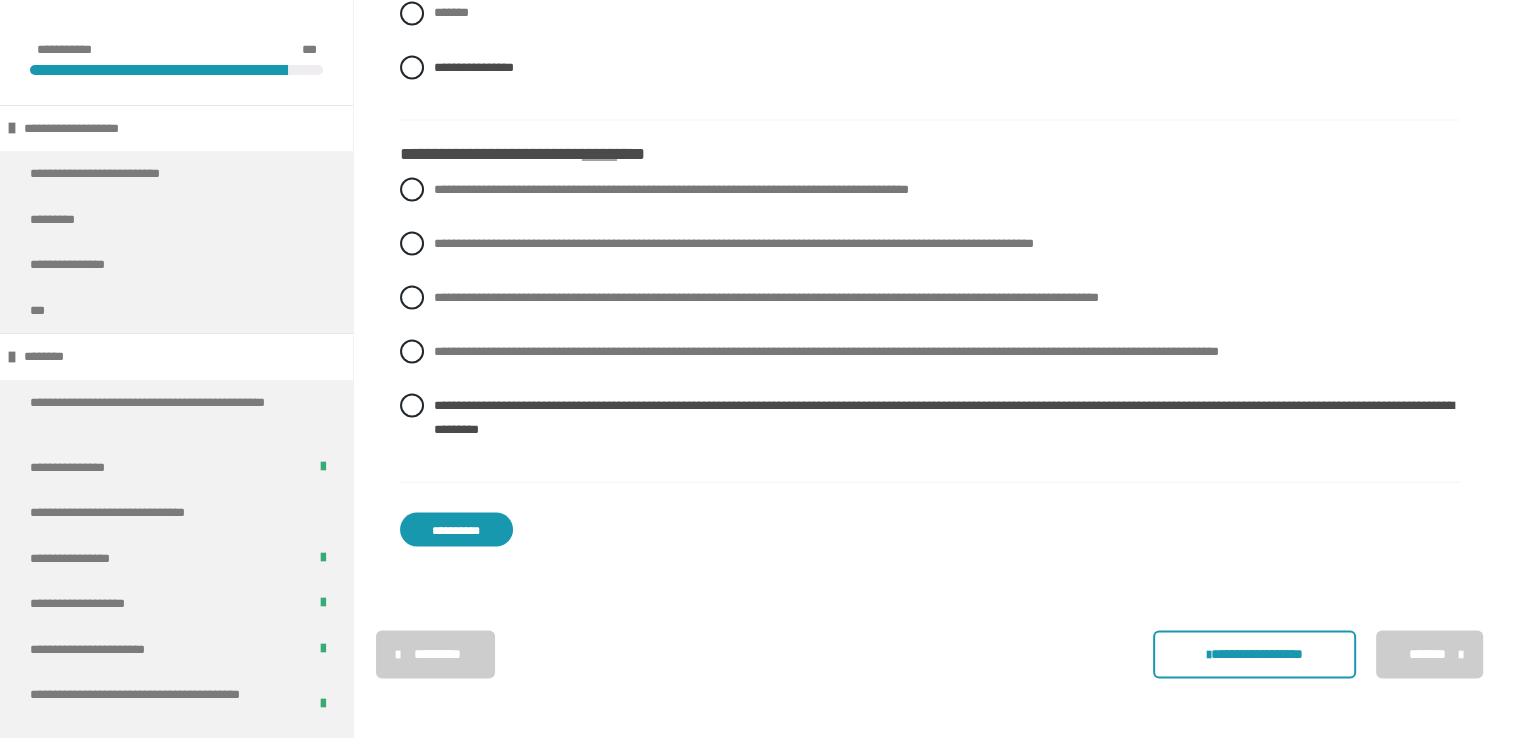 click on "**********" at bounding box center [456, 529] 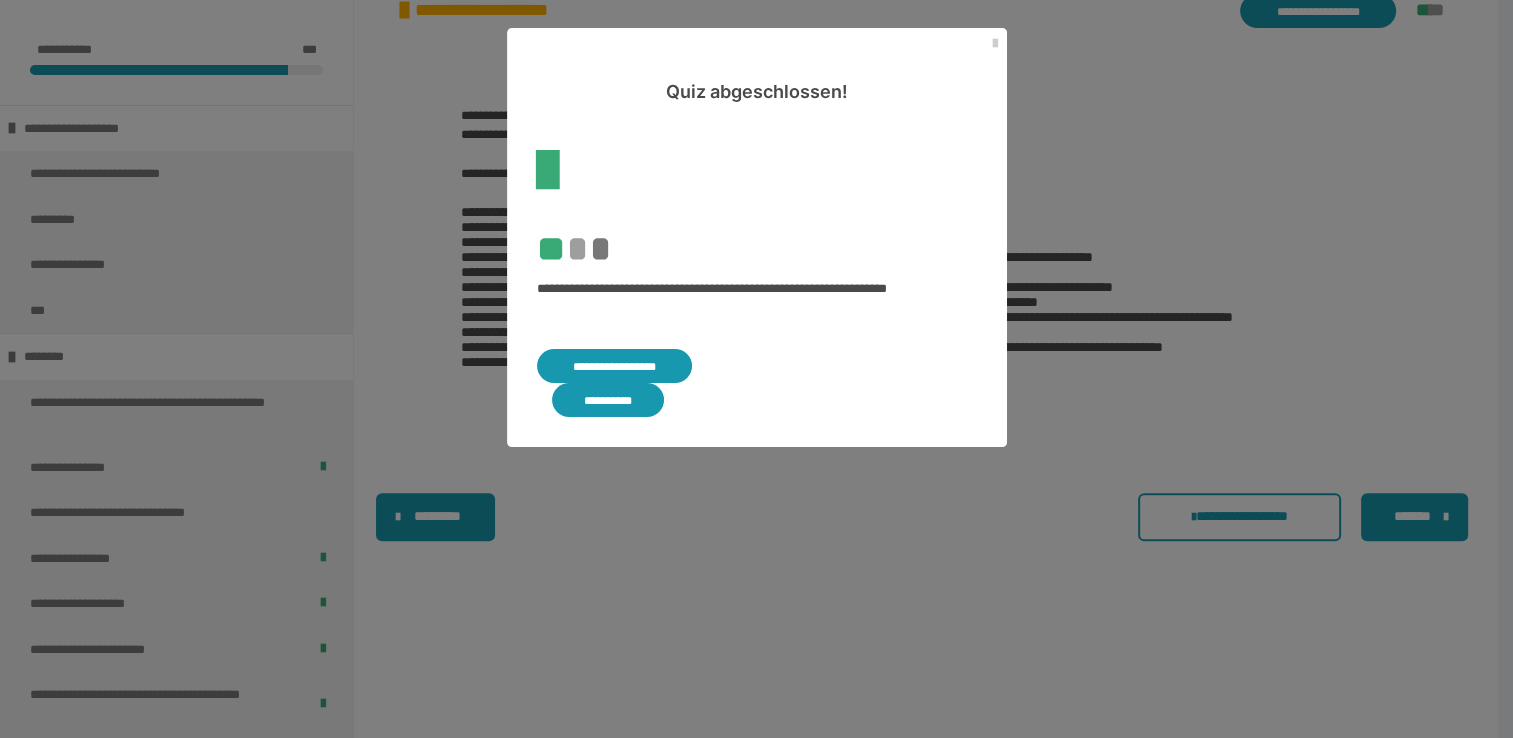 scroll, scrollTop: 2675, scrollLeft: 0, axis: vertical 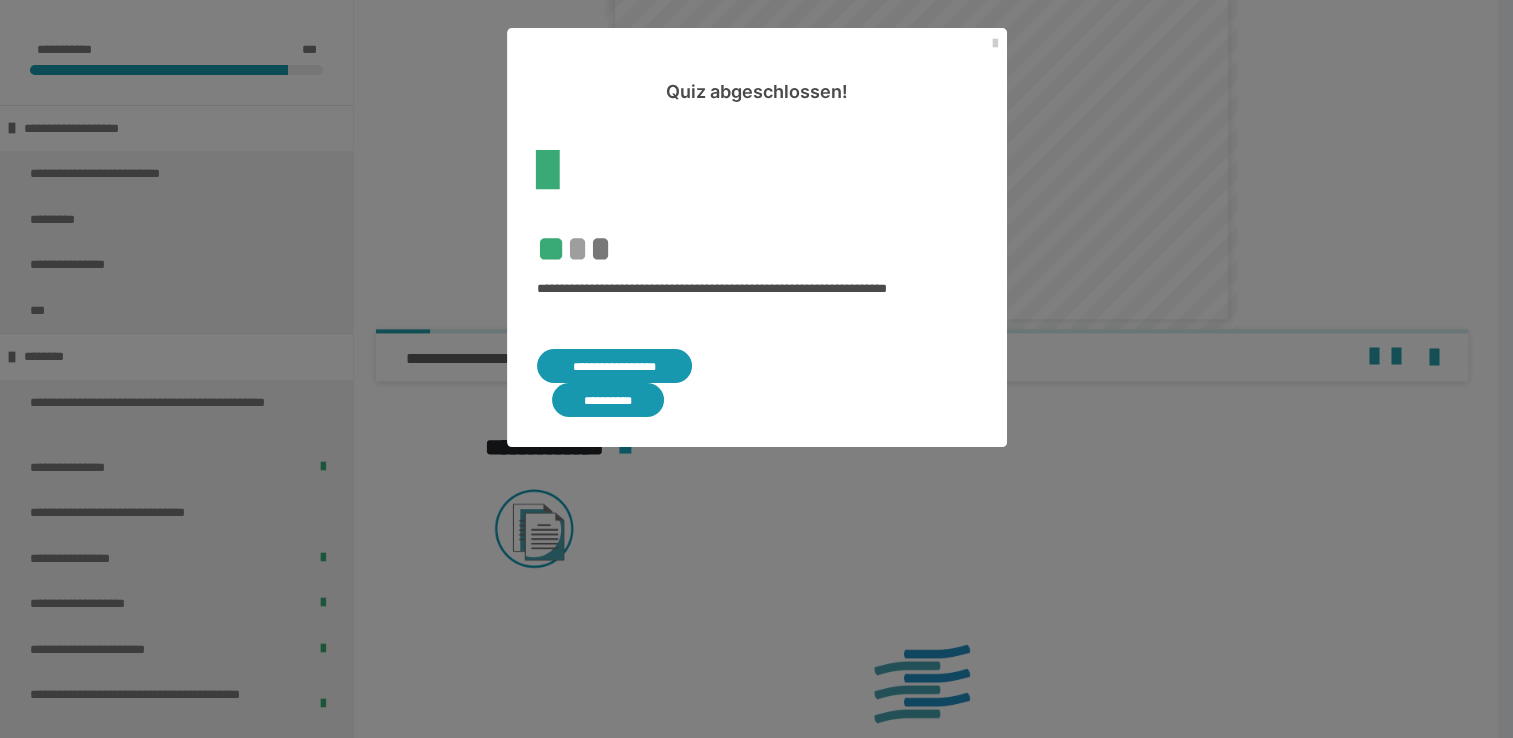 click on "**********" at bounding box center [615, 366] 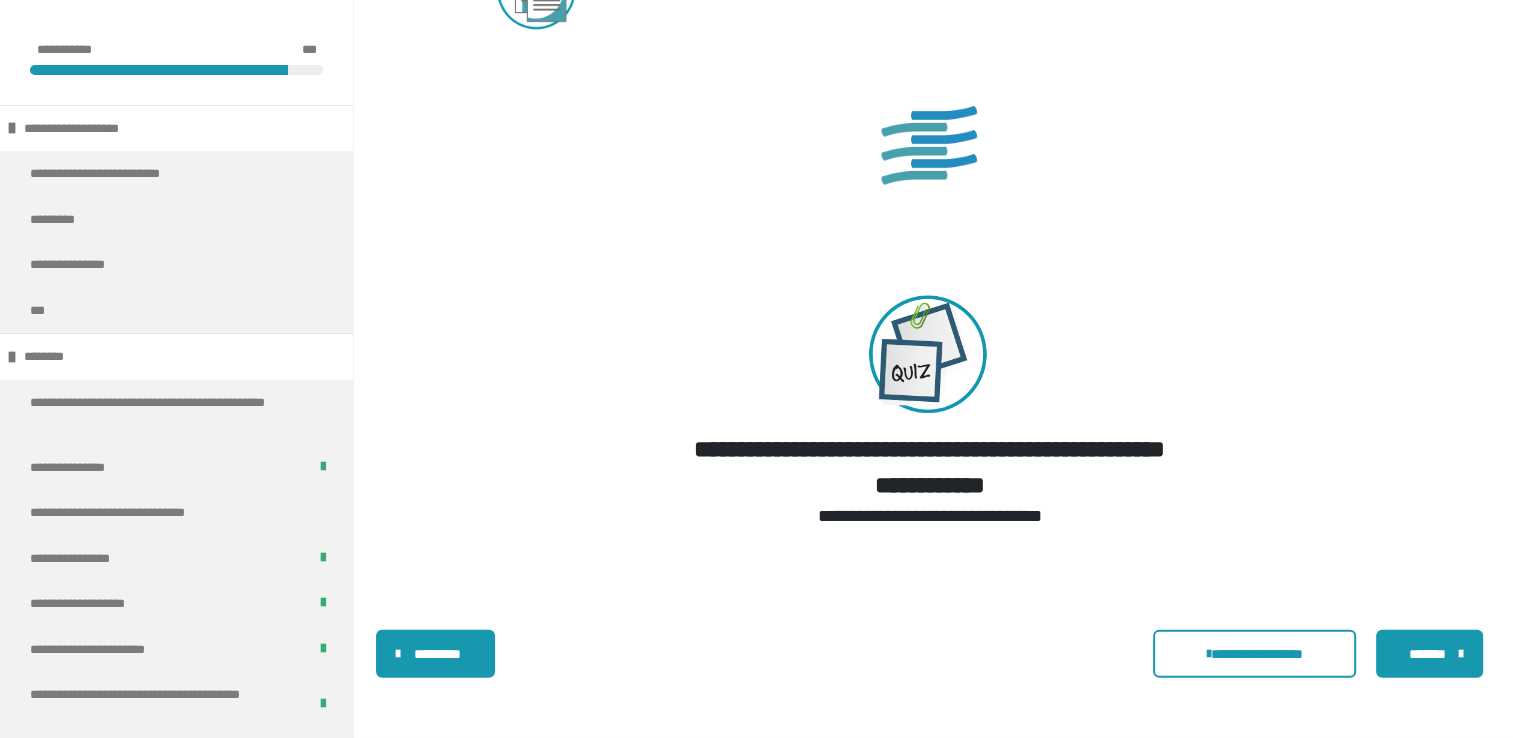 scroll, scrollTop: 5544, scrollLeft: 0, axis: vertical 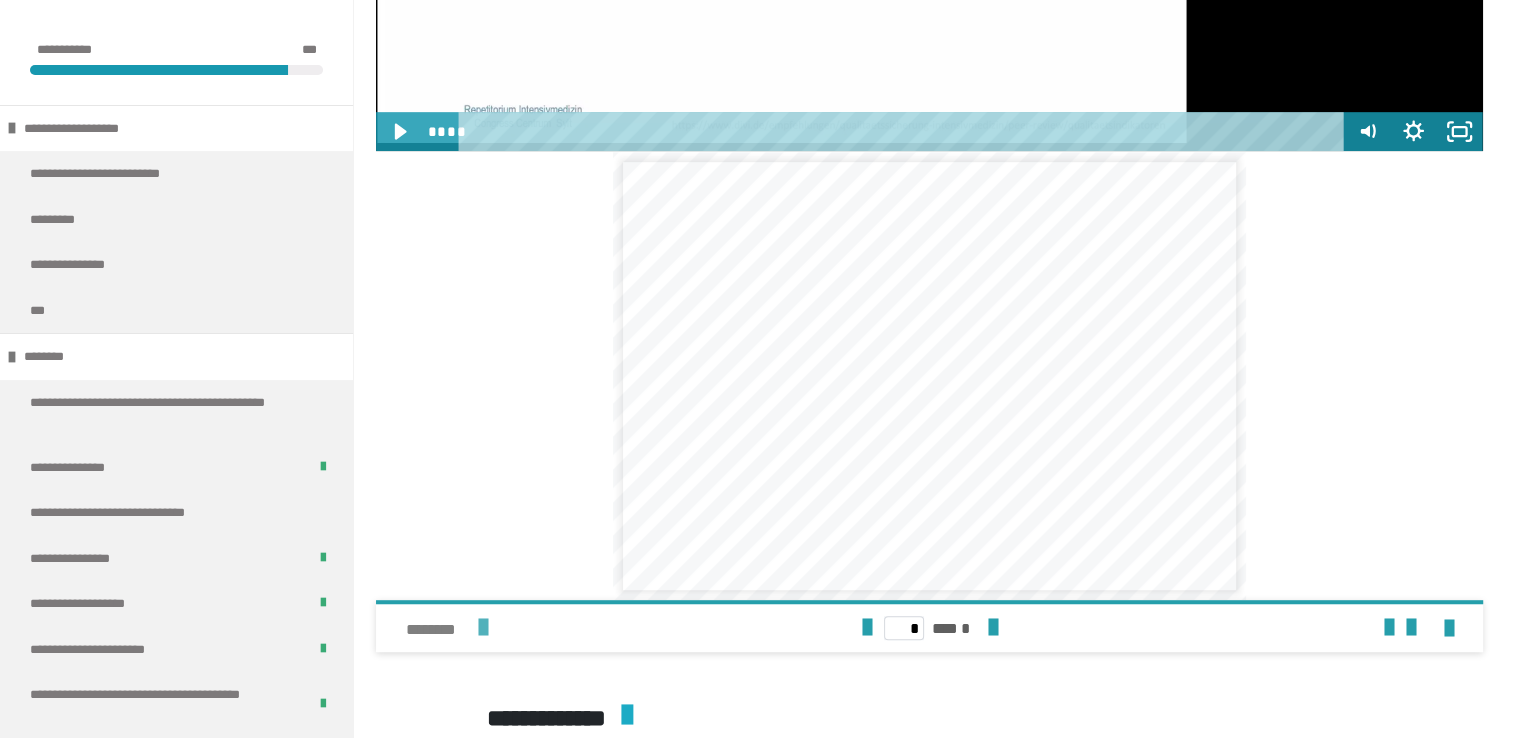 click at bounding box center [483, 628] 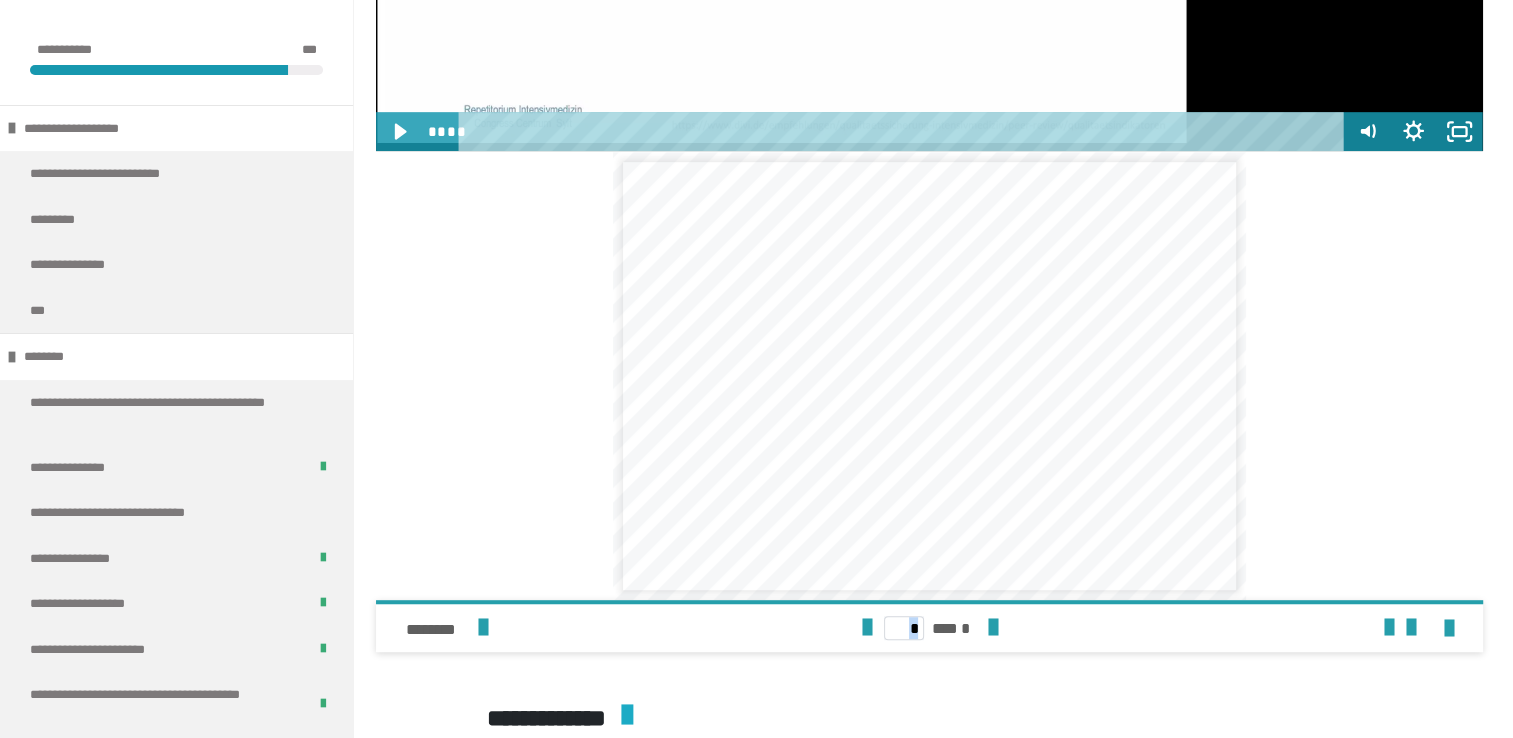 drag, startPoint x: 1509, startPoint y: 470, endPoint x: 1527, endPoint y: 630, distance: 161.00932 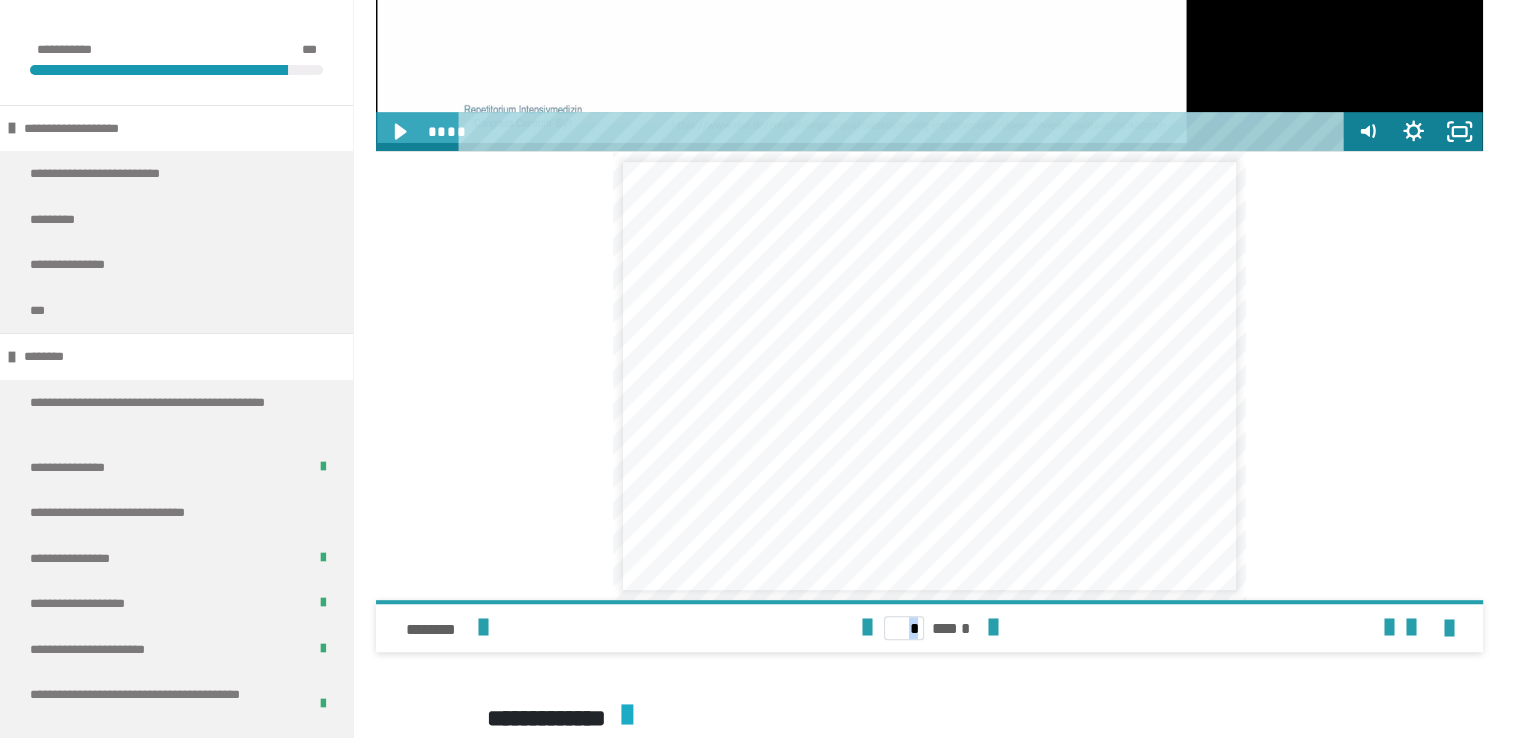 click on "**********" at bounding box center (756, 12) 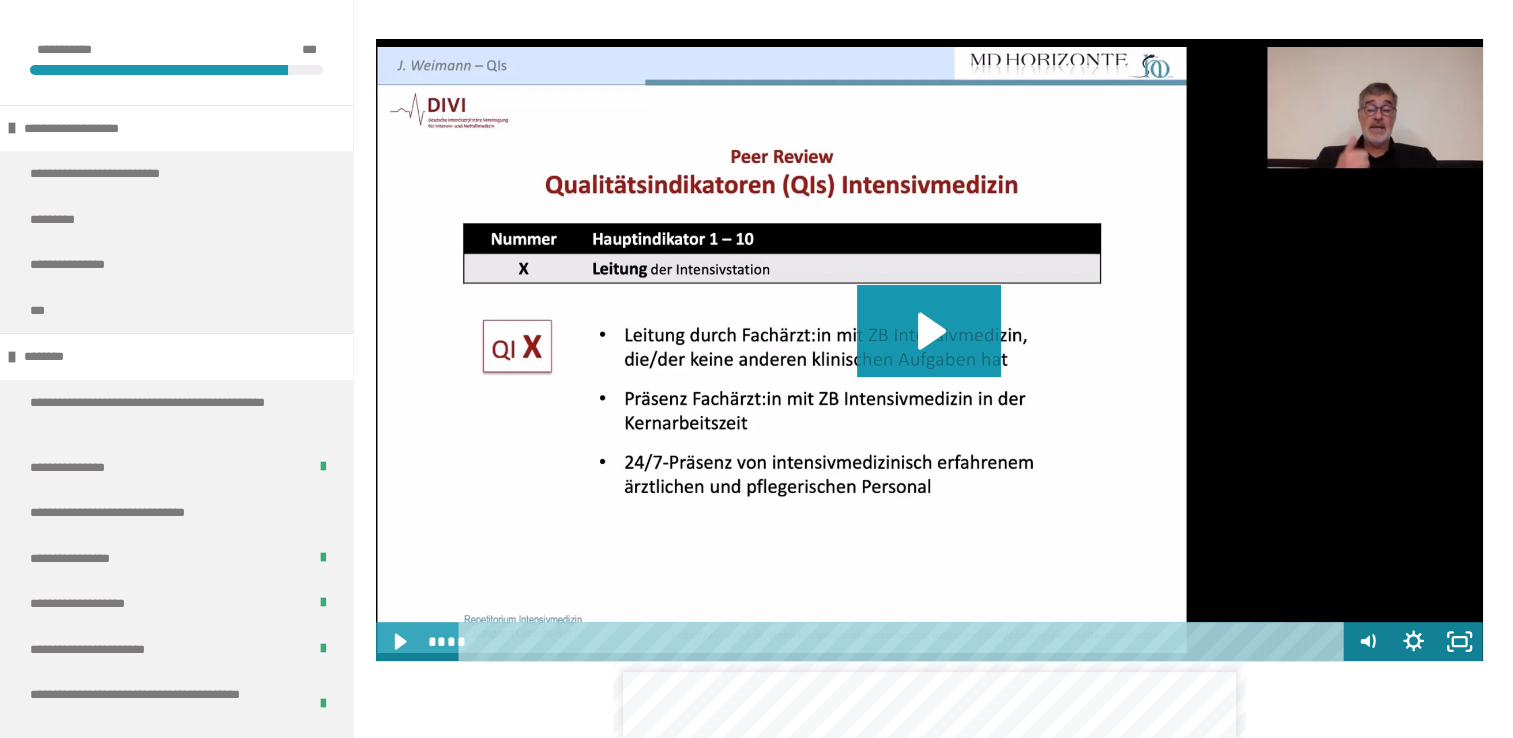 scroll, scrollTop: 636, scrollLeft: 0, axis: vertical 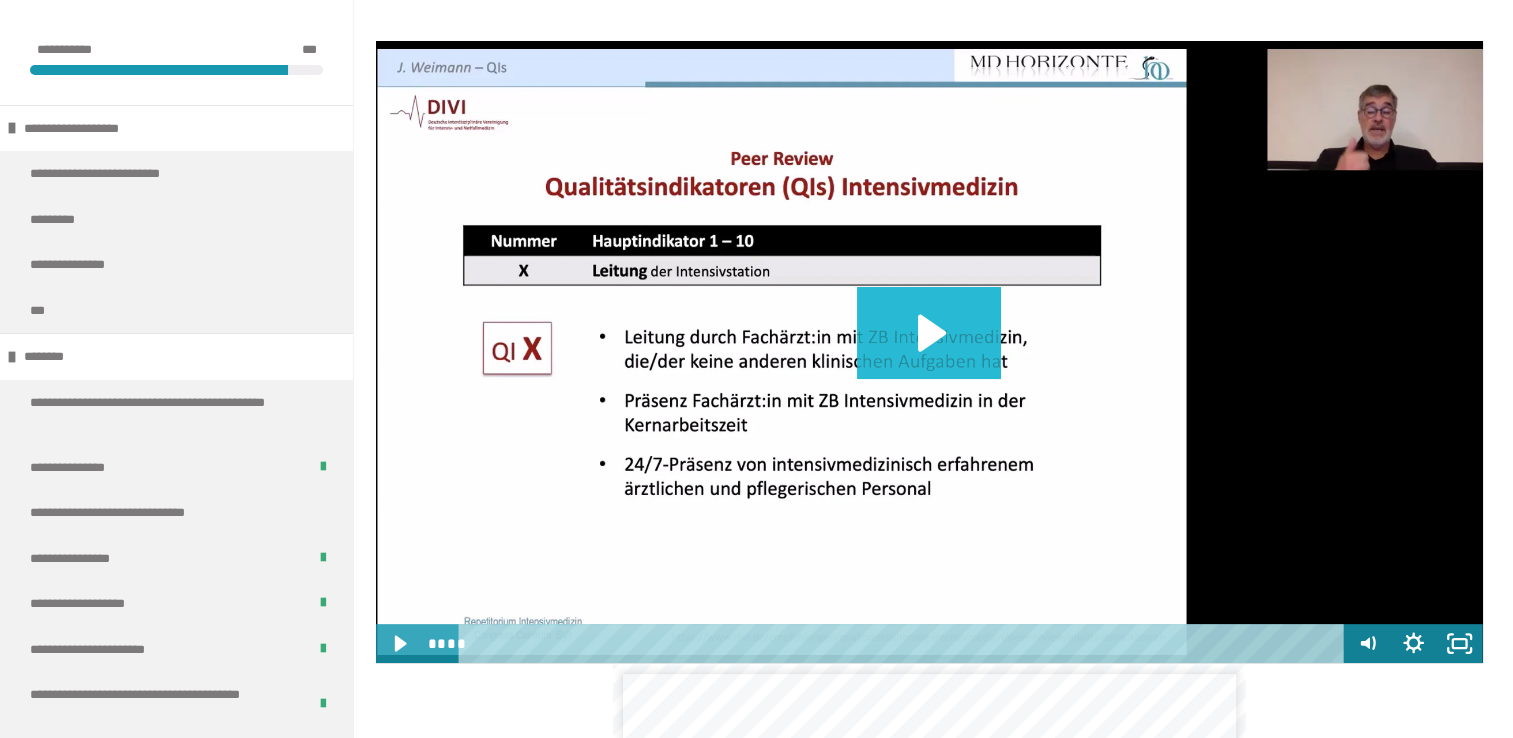click 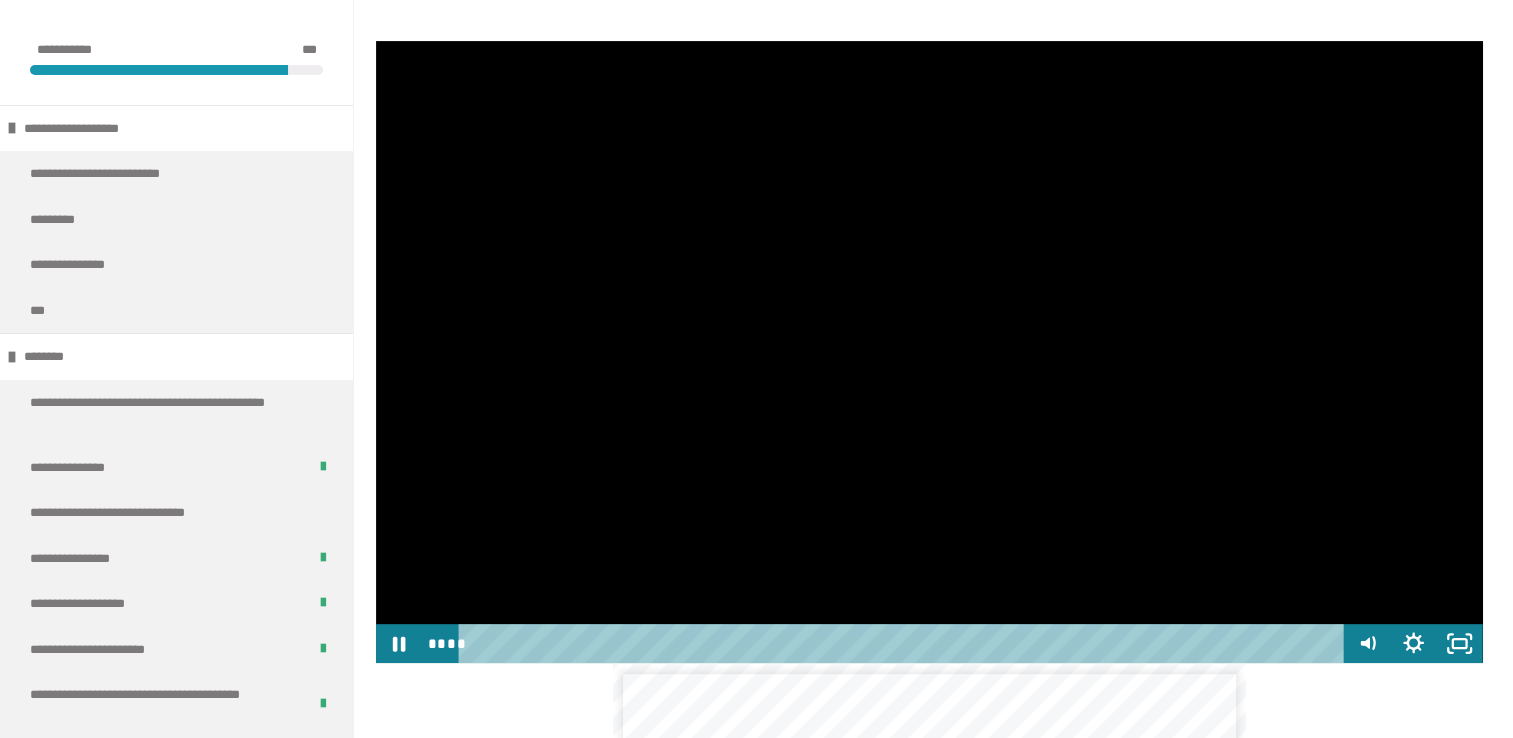 type 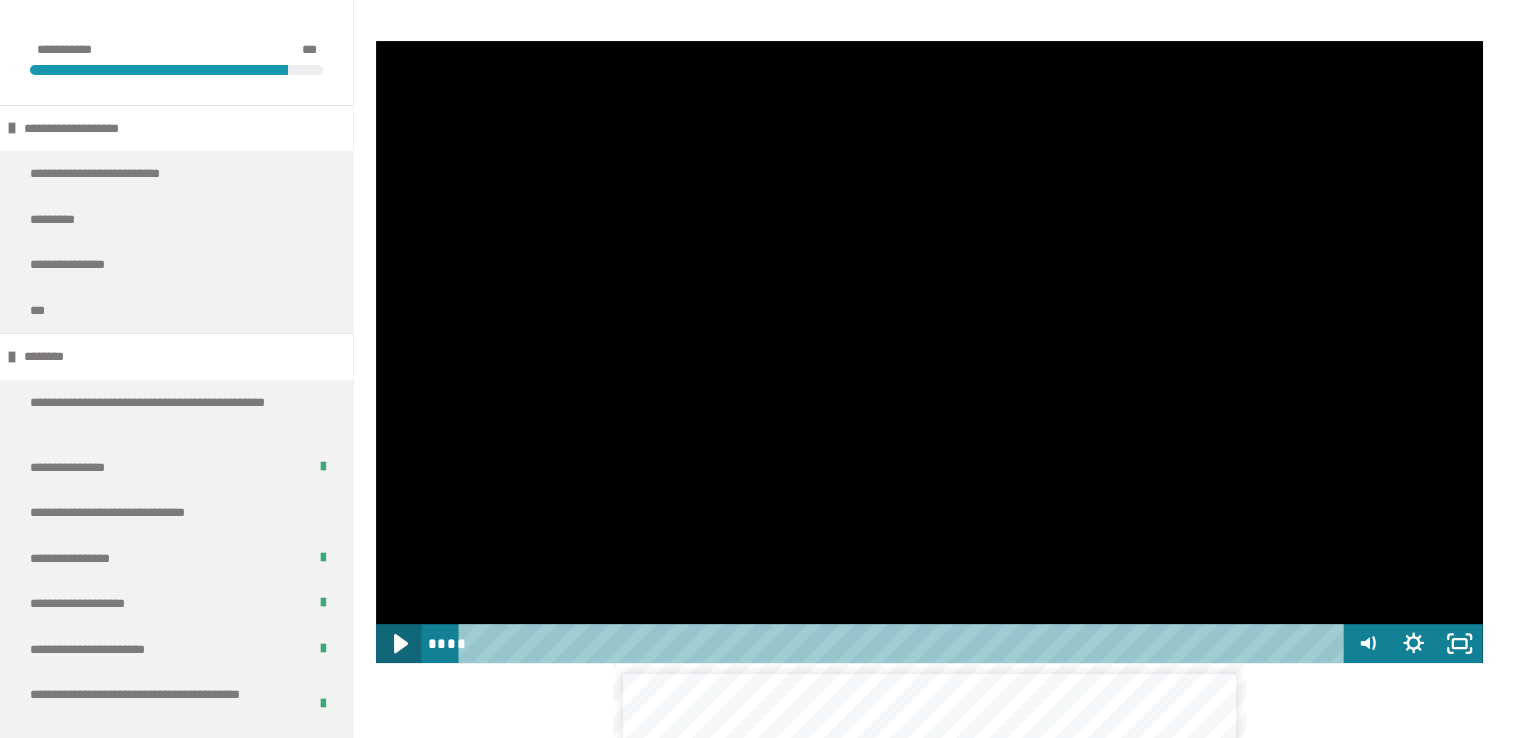 click 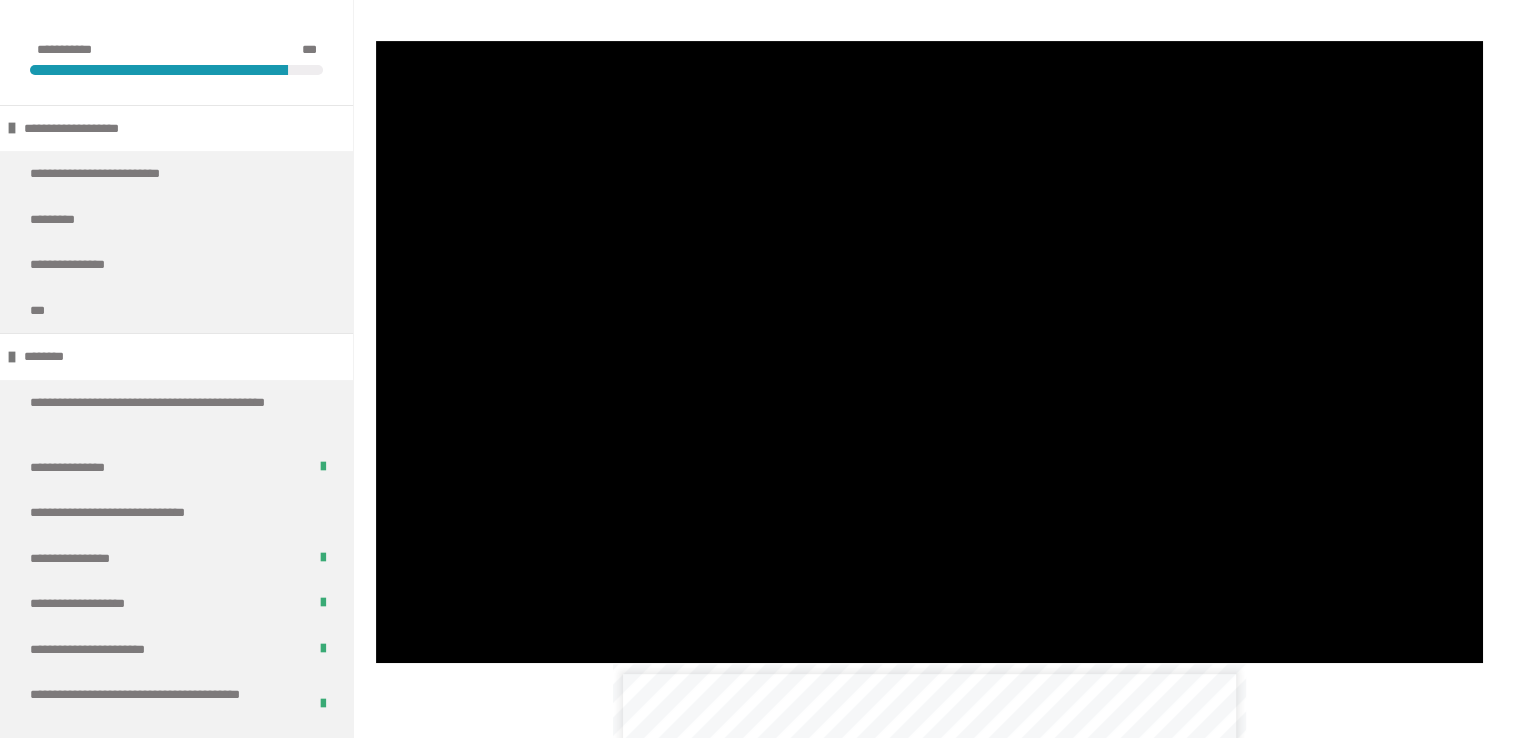 type 